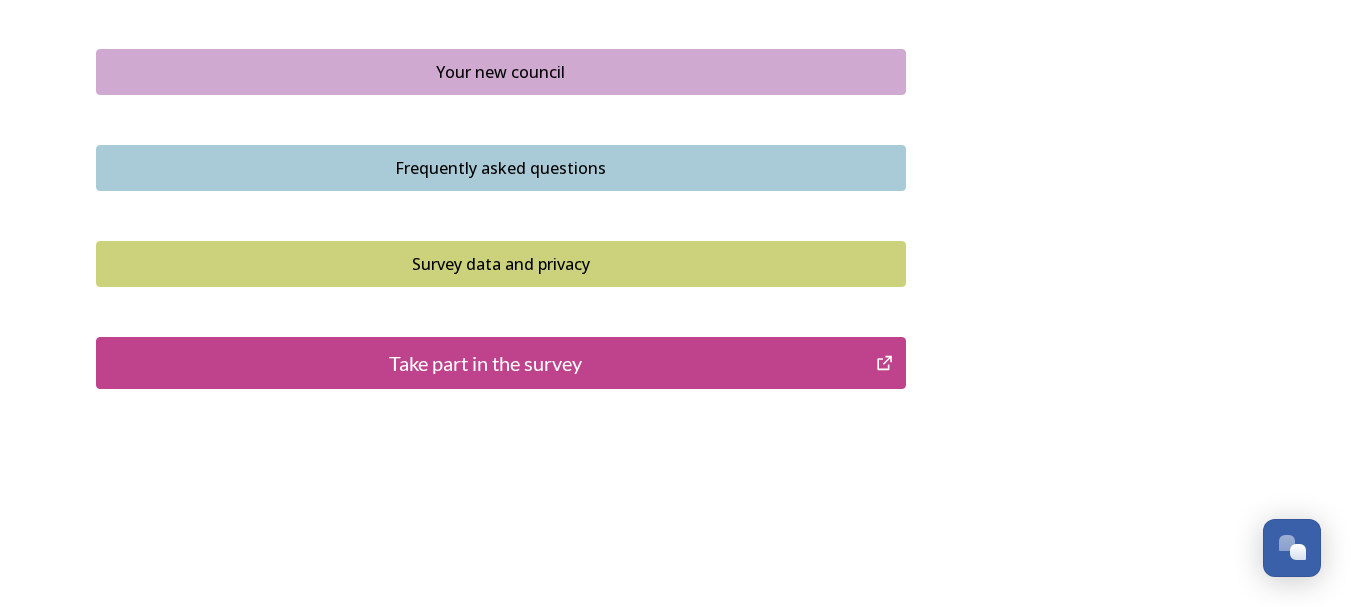 scroll, scrollTop: 1545, scrollLeft: 0, axis: vertical 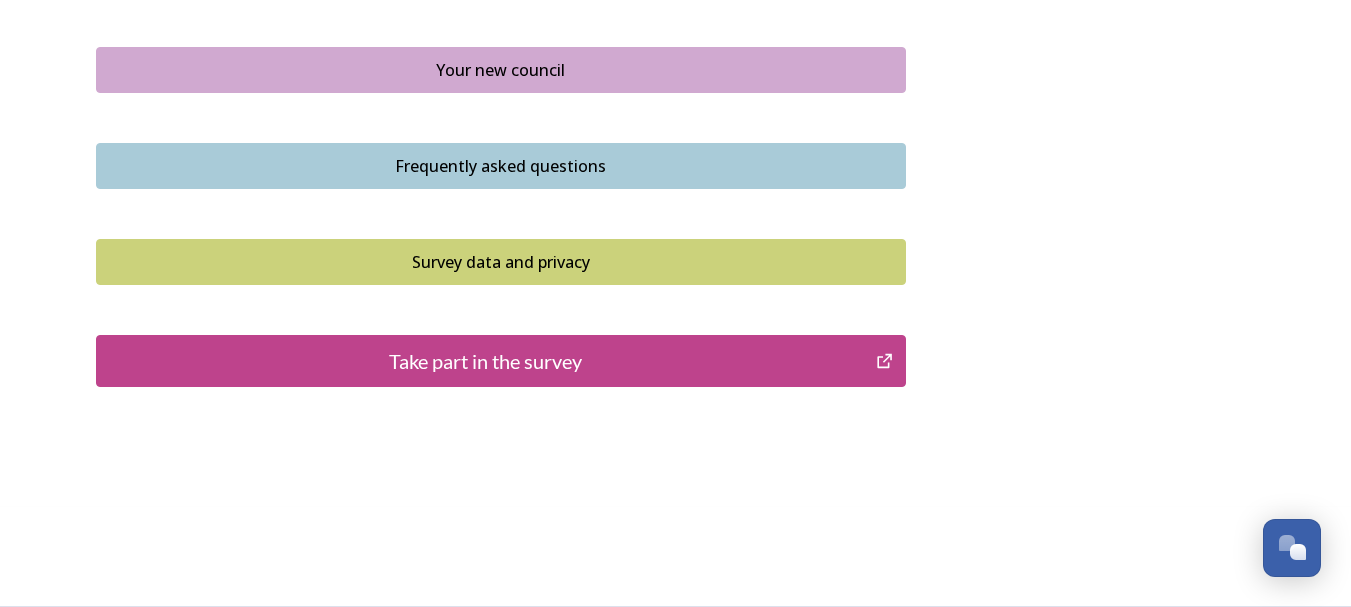 click on "Take part in the survey" at bounding box center [486, 361] 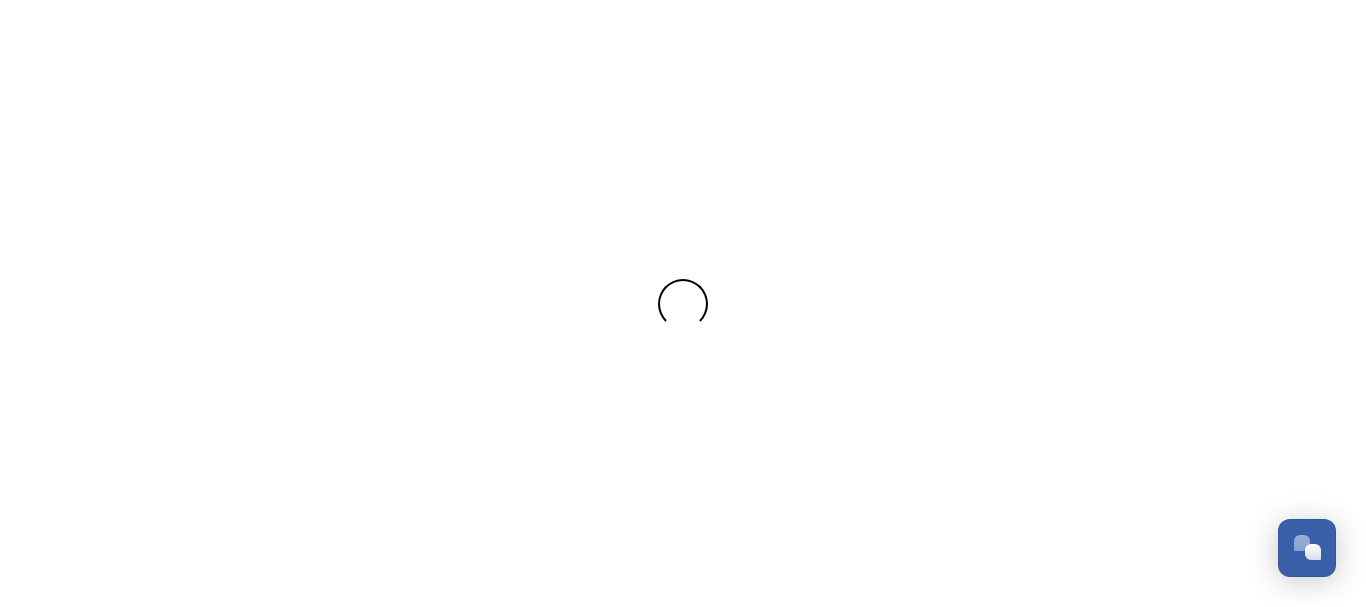 scroll, scrollTop: 0, scrollLeft: 0, axis: both 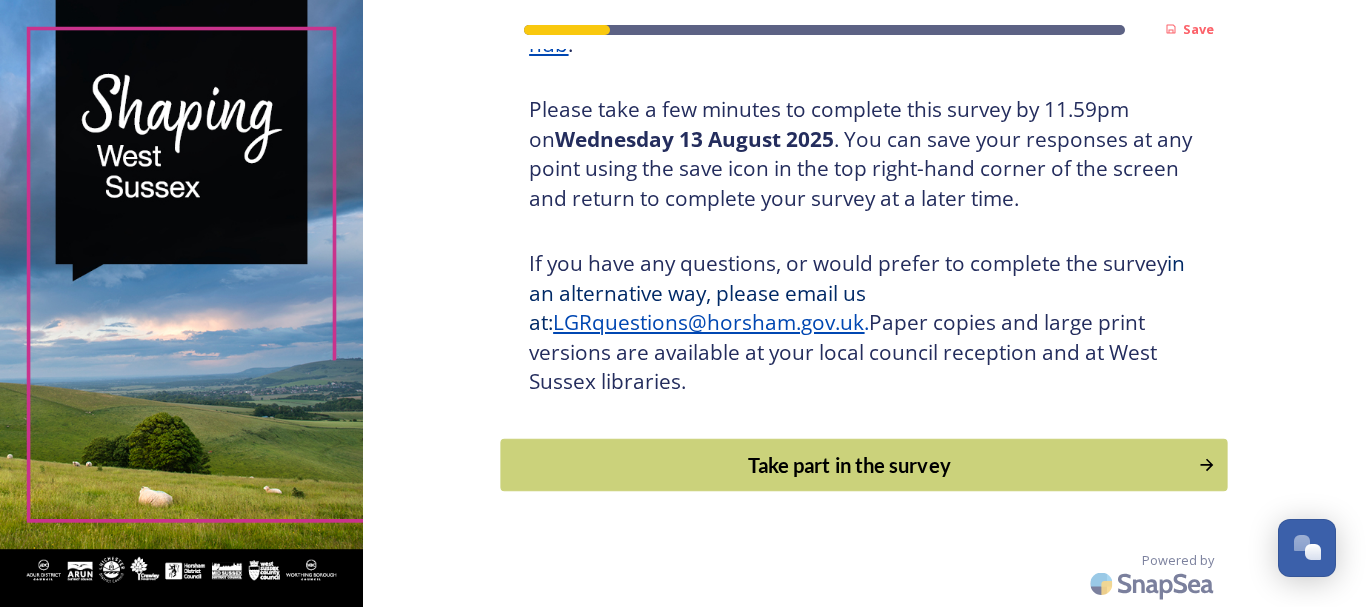 click on "Take part in the survey" at bounding box center [850, 465] 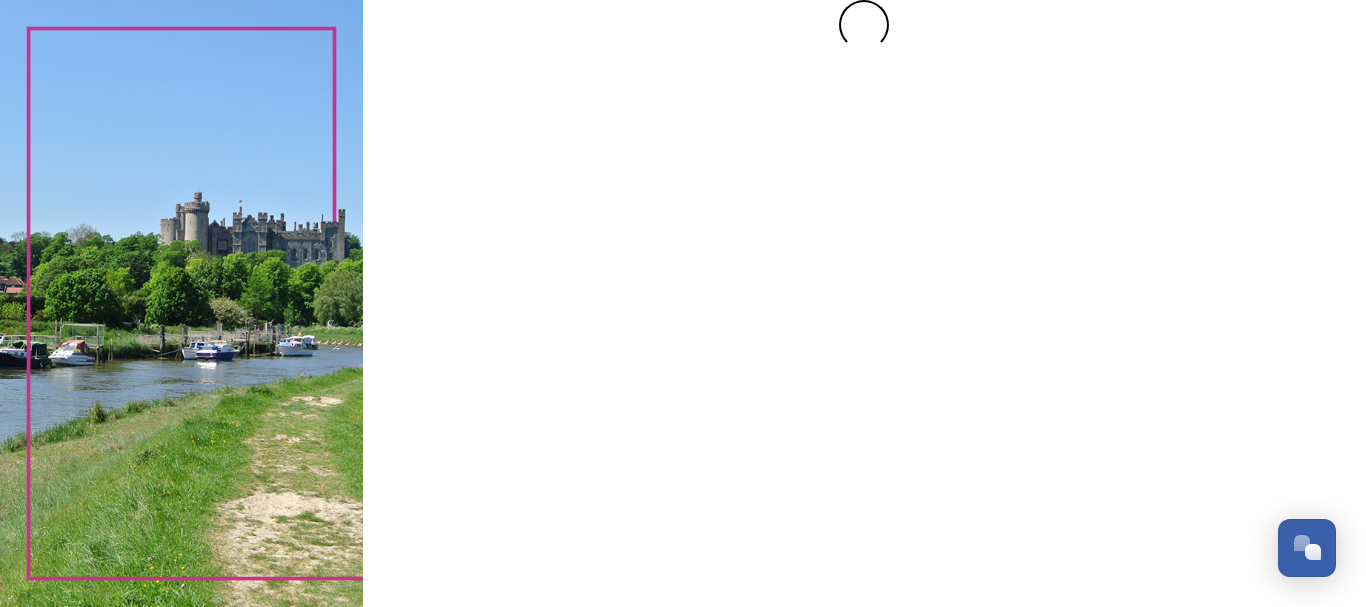 scroll, scrollTop: 0, scrollLeft: 0, axis: both 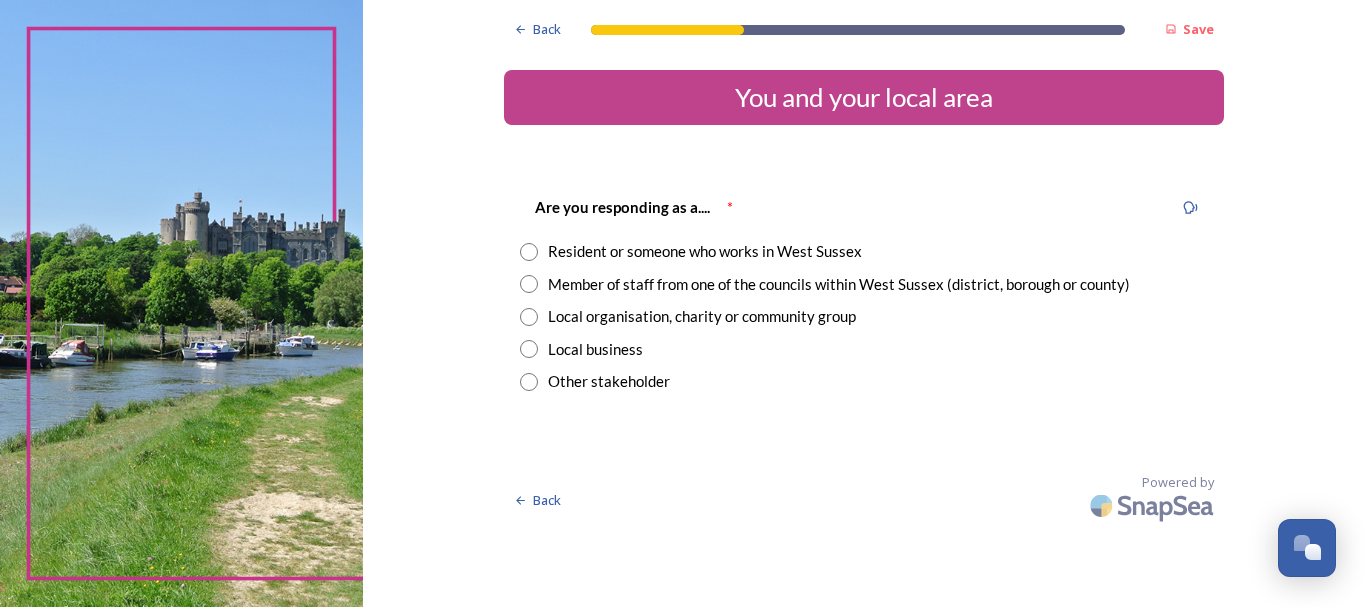 click at bounding box center (529, 252) 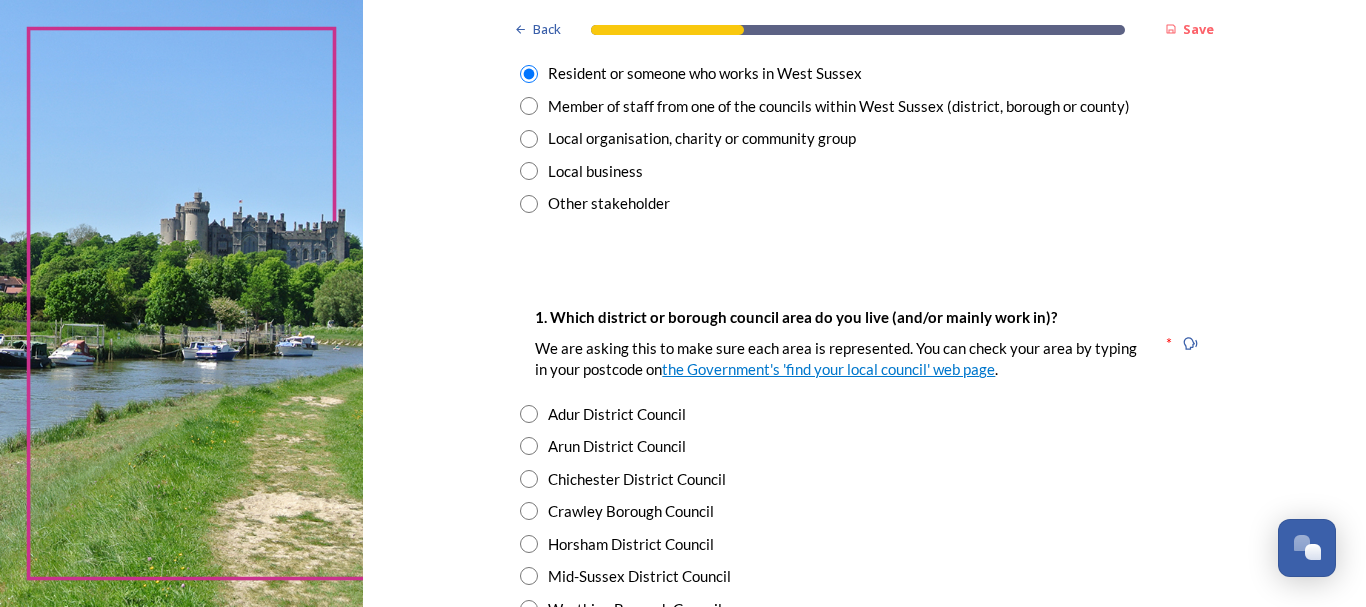 scroll, scrollTop: 200, scrollLeft: 0, axis: vertical 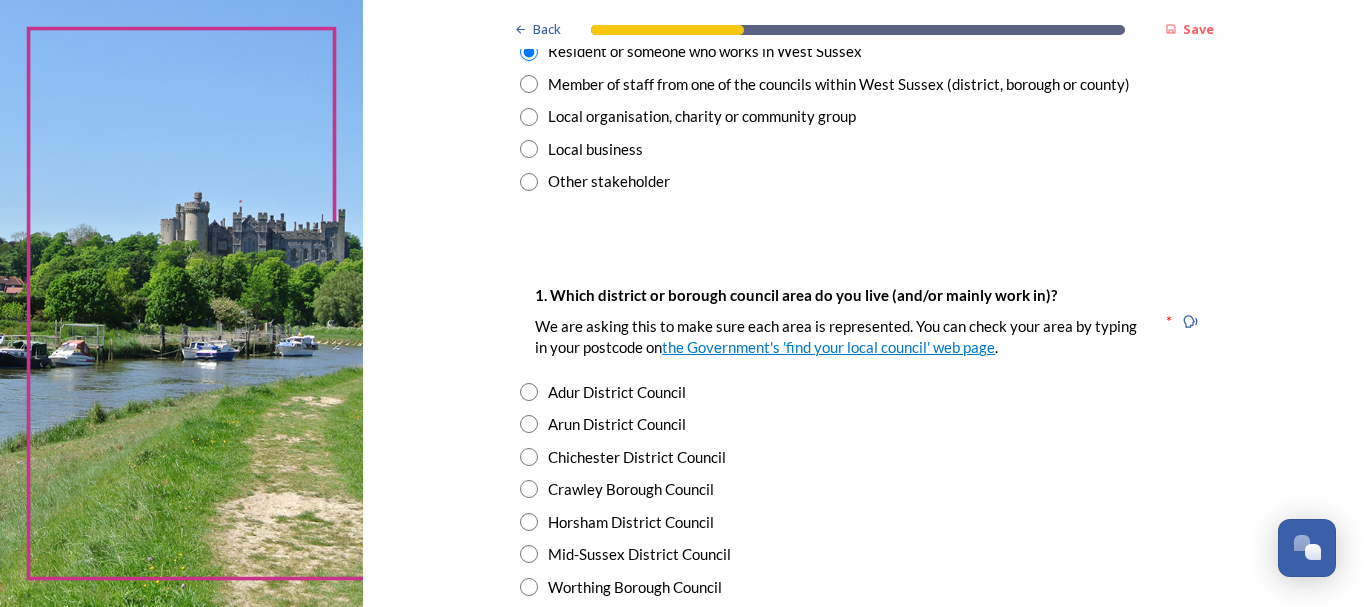 click at bounding box center [529, 424] 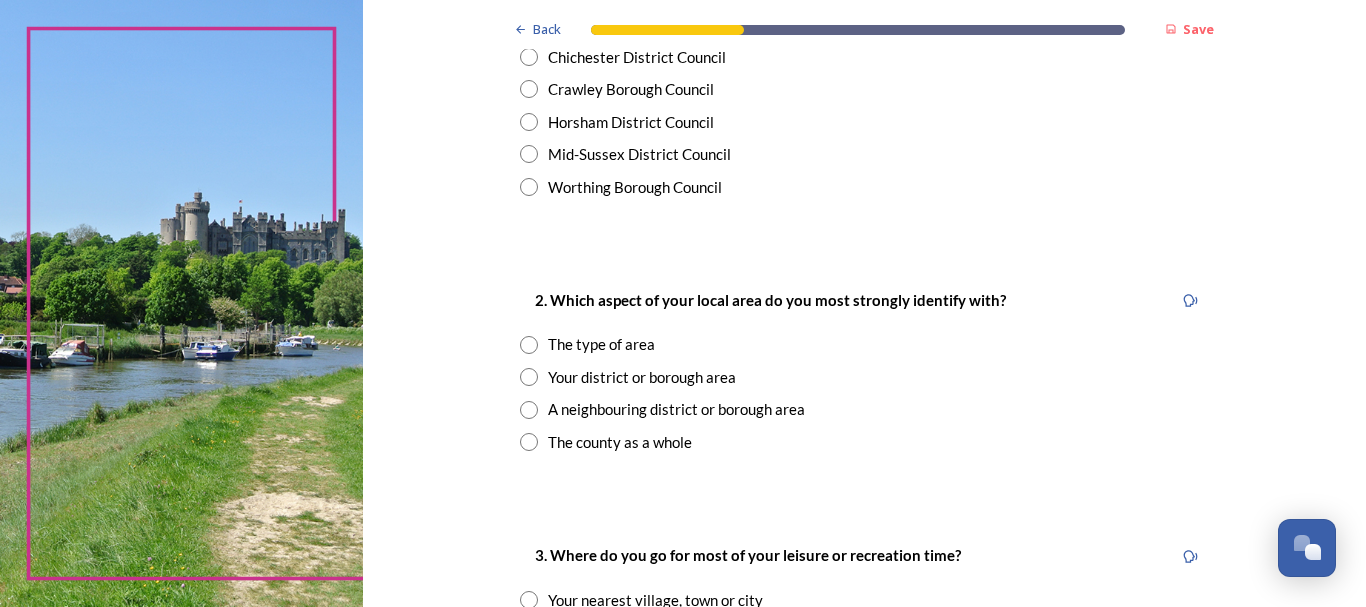 scroll, scrollTop: 700, scrollLeft: 0, axis: vertical 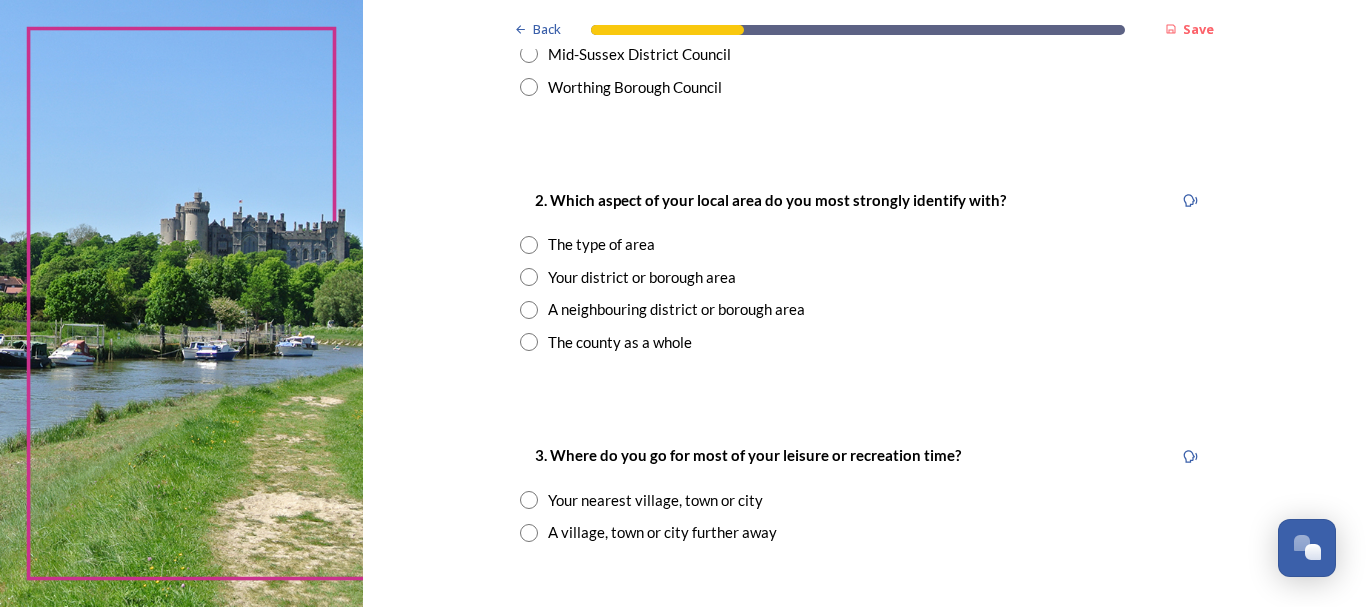 click at bounding box center (529, 277) 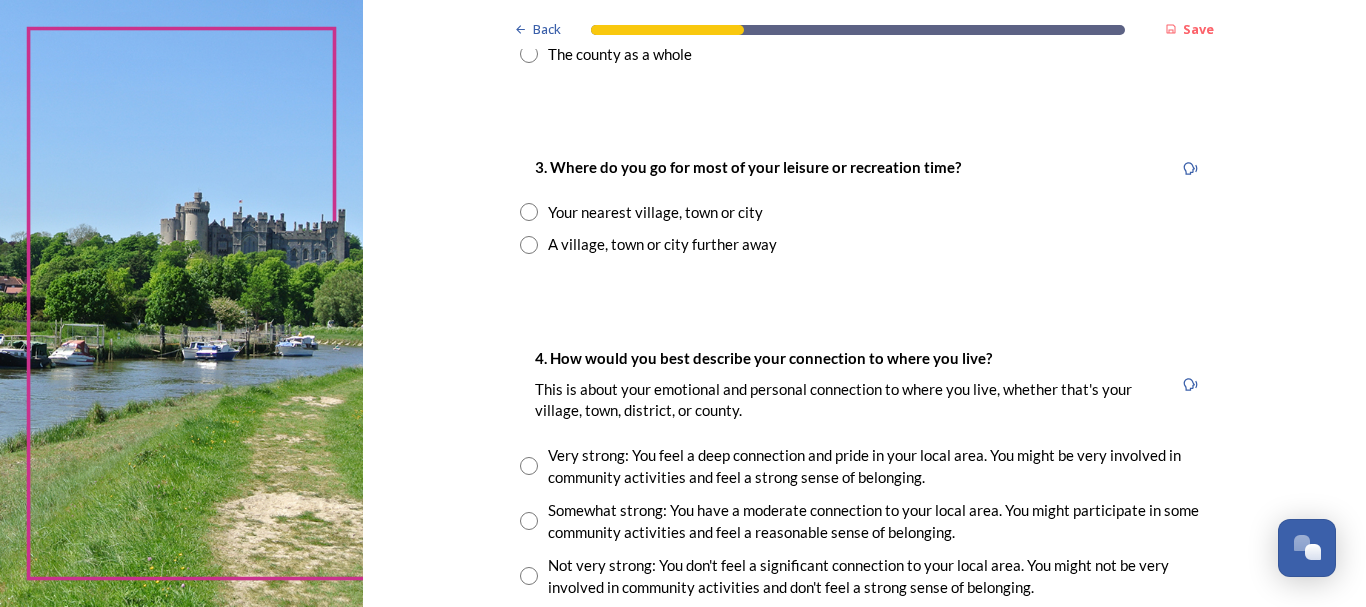 scroll, scrollTop: 1000, scrollLeft: 0, axis: vertical 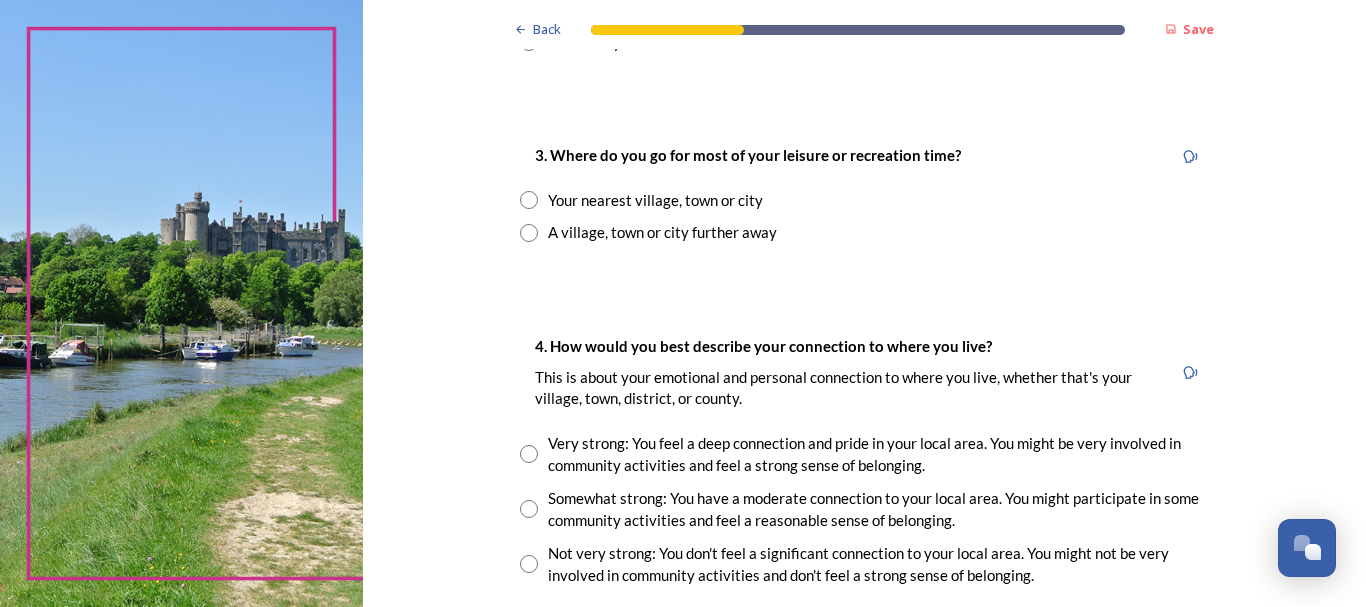 click at bounding box center [529, 200] 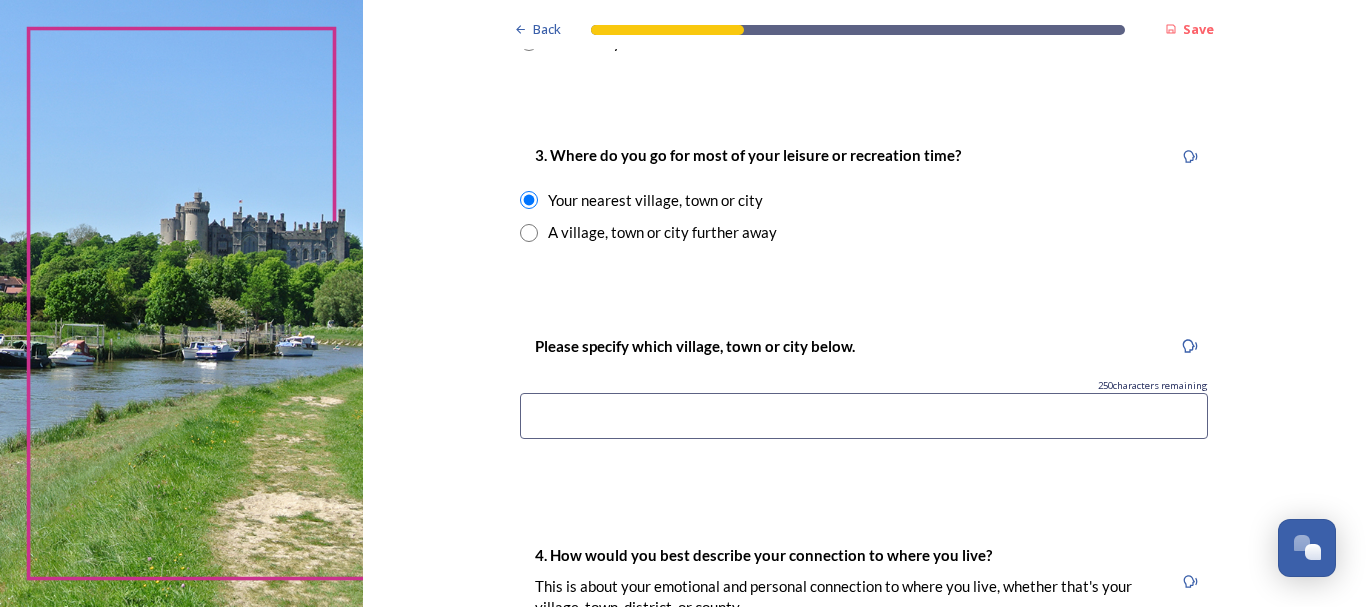 click at bounding box center (864, 416) 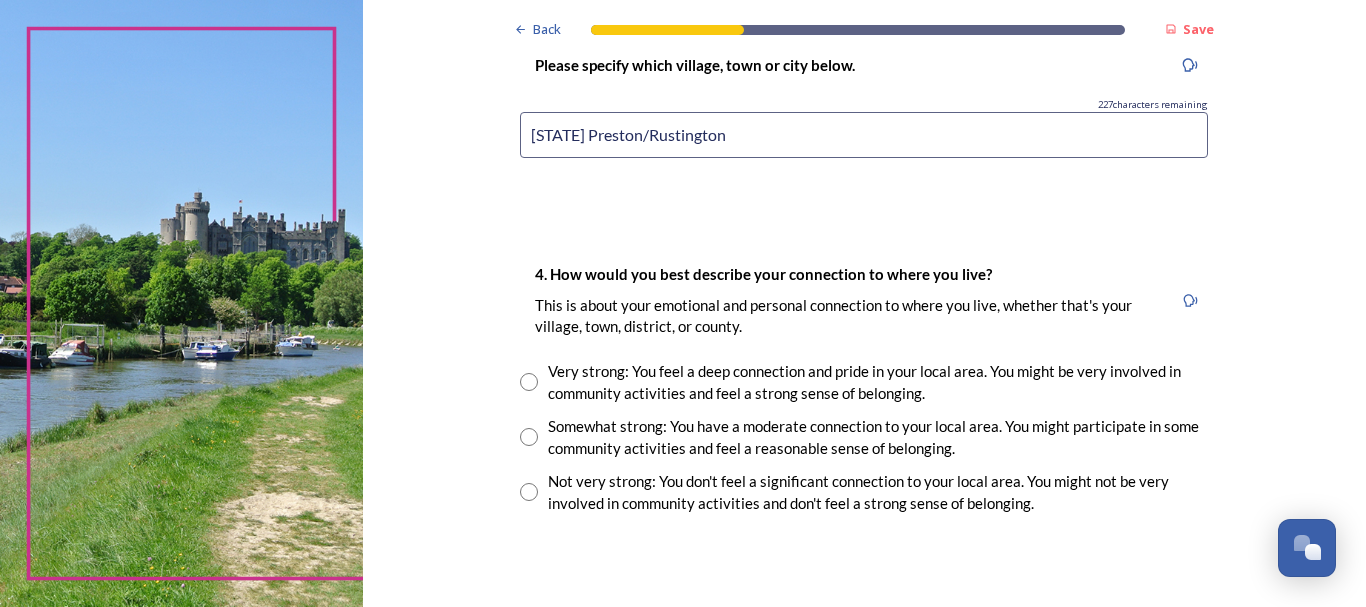 scroll, scrollTop: 1400, scrollLeft: 0, axis: vertical 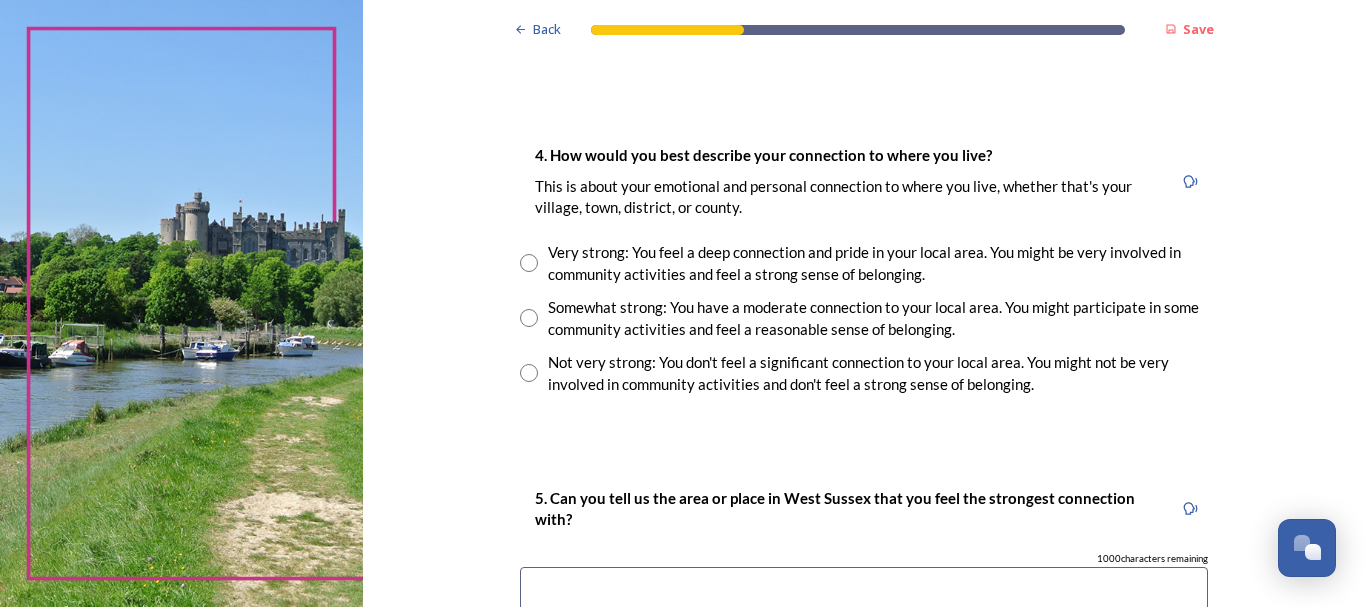 type on "[STATE] Preston/Rustington" 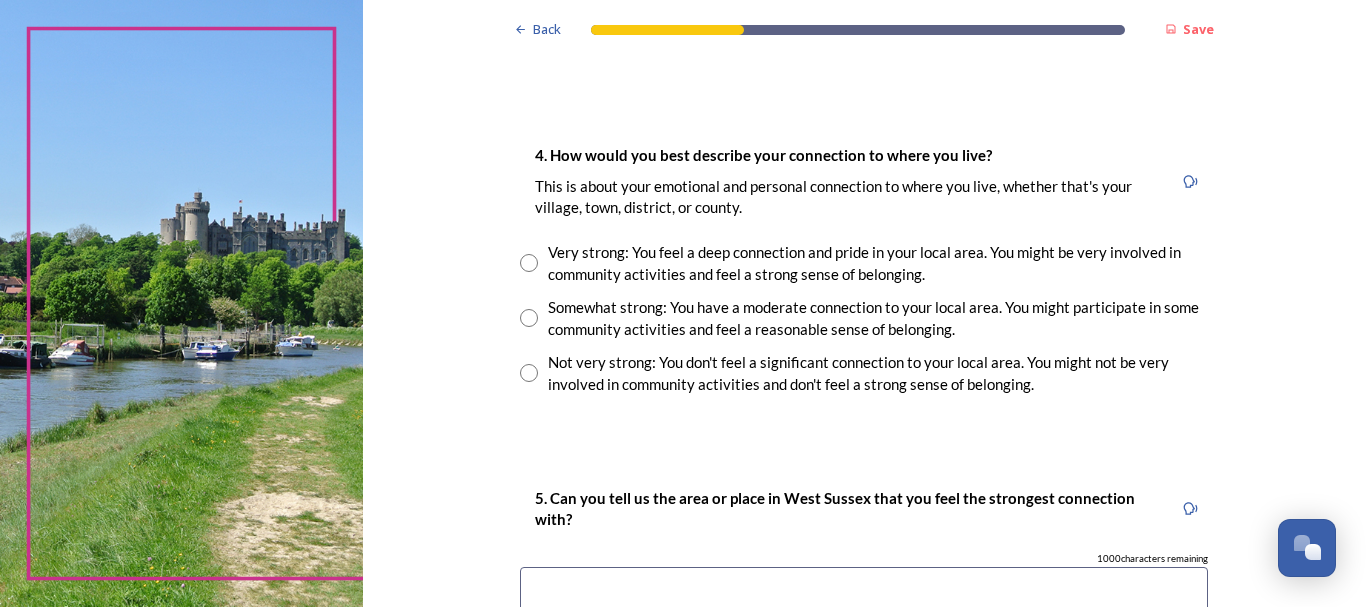radio on "true" 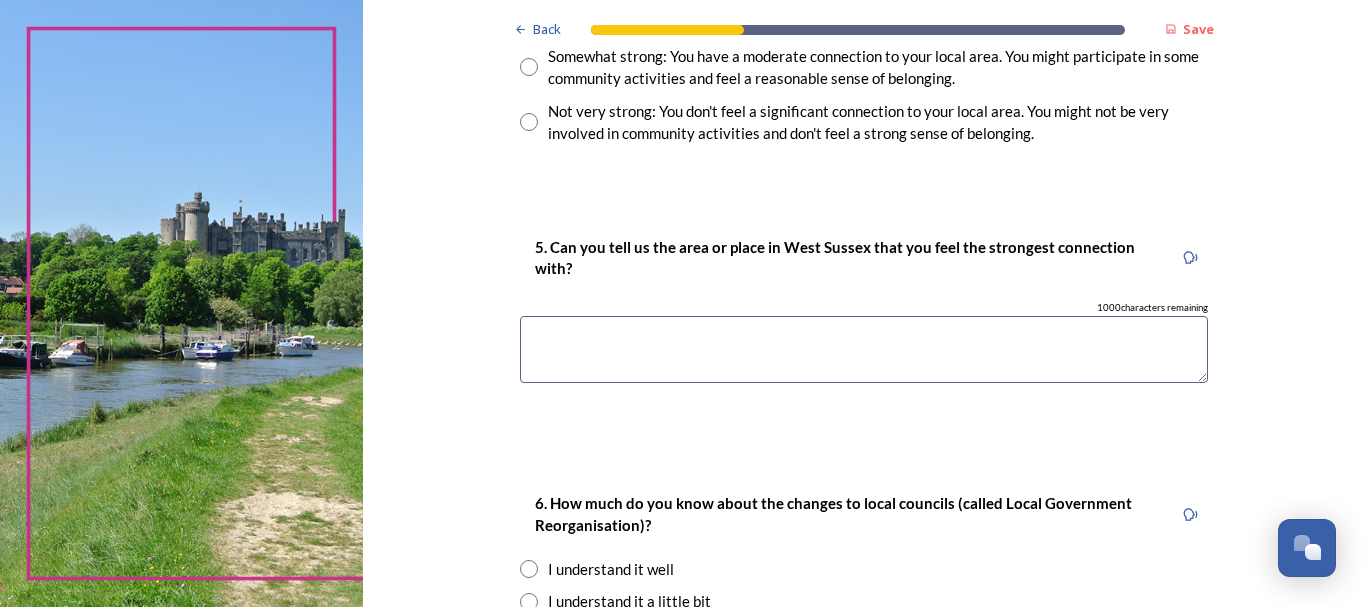 scroll, scrollTop: 1700, scrollLeft: 0, axis: vertical 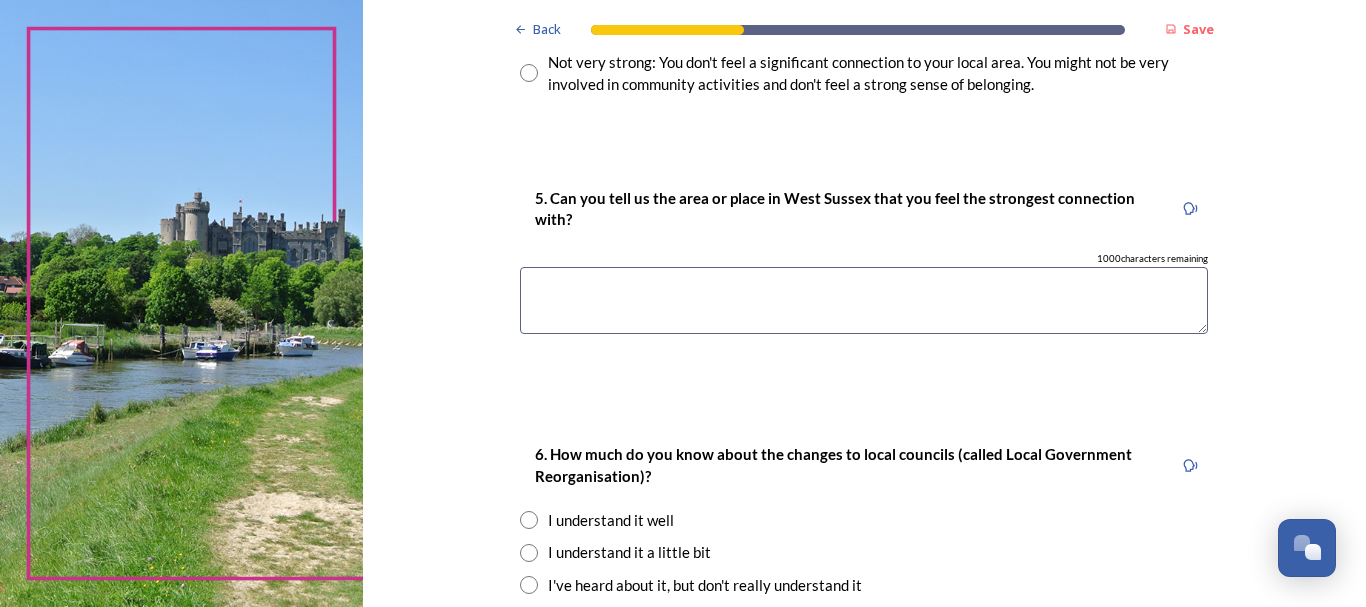 click at bounding box center (864, 300) 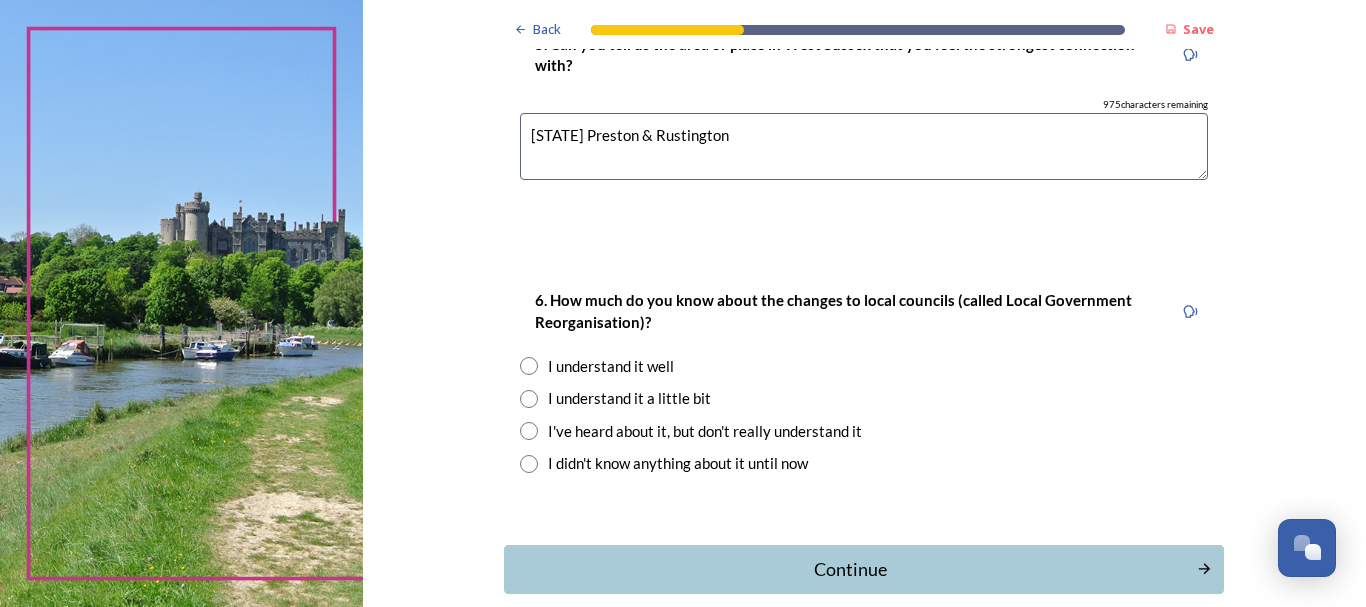 scroll, scrollTop: 1900, scrollLeft: 0, axis: vertical 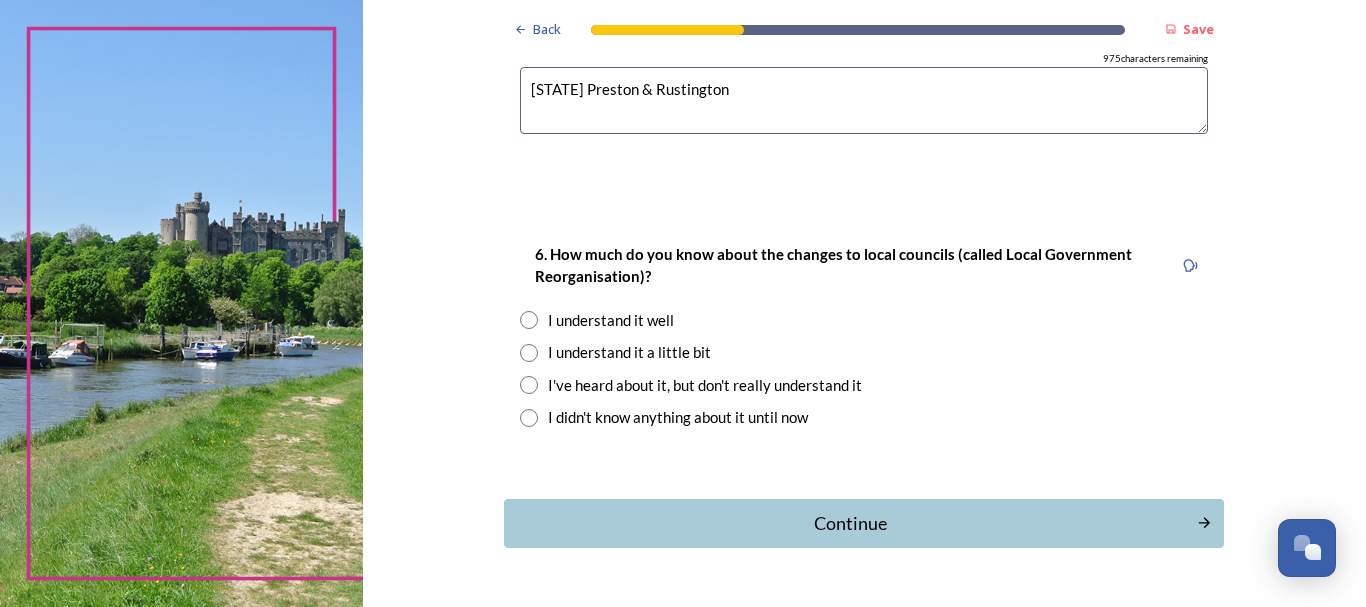 type on "[STATE] Preston & Rustington" 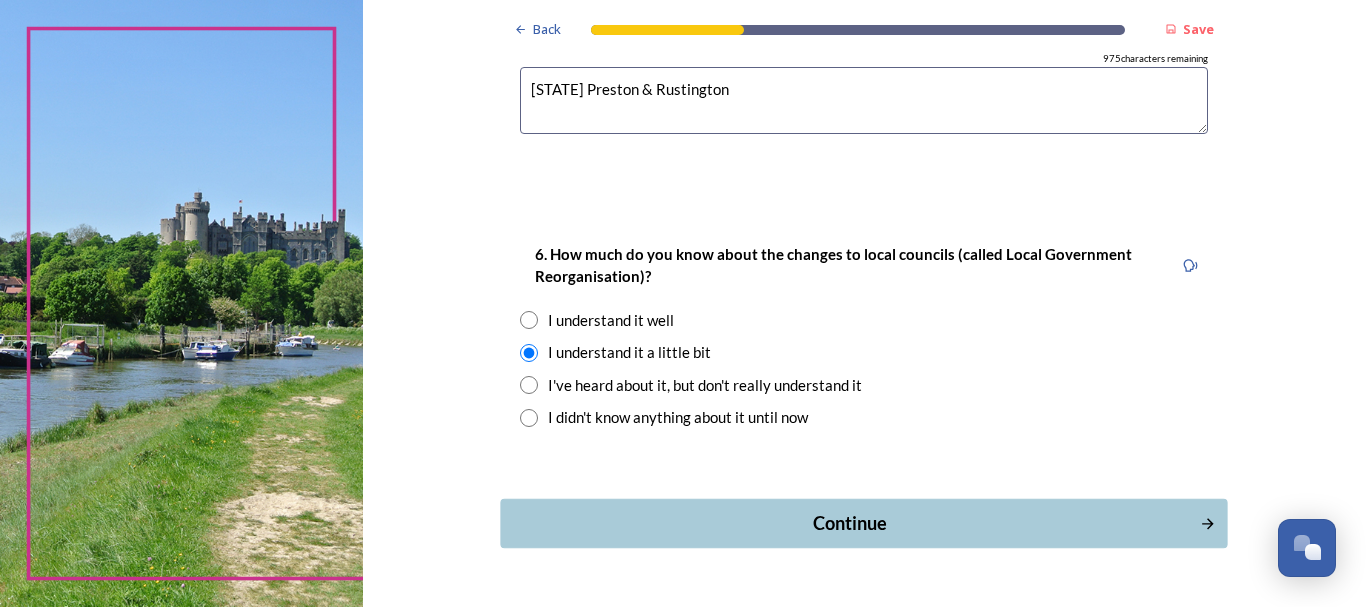 click on "Continue" at bounding box center [850, 523] 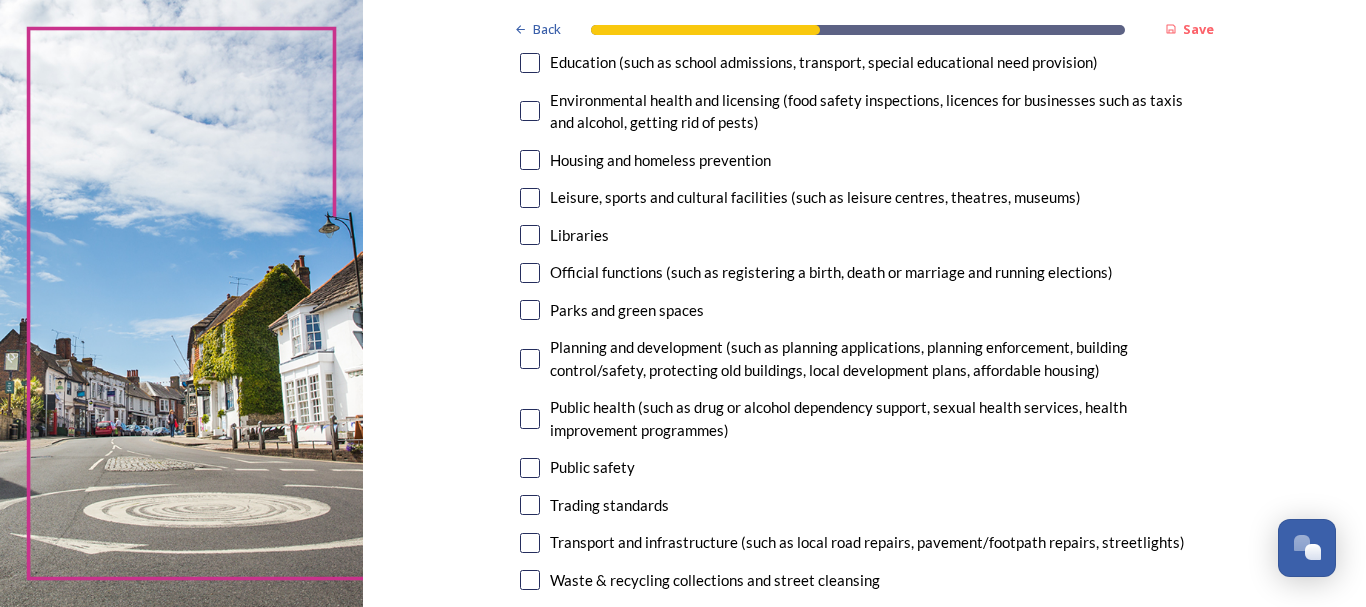 scroll, scrollTop: 500, scrollLeft: 0, axis: vertical 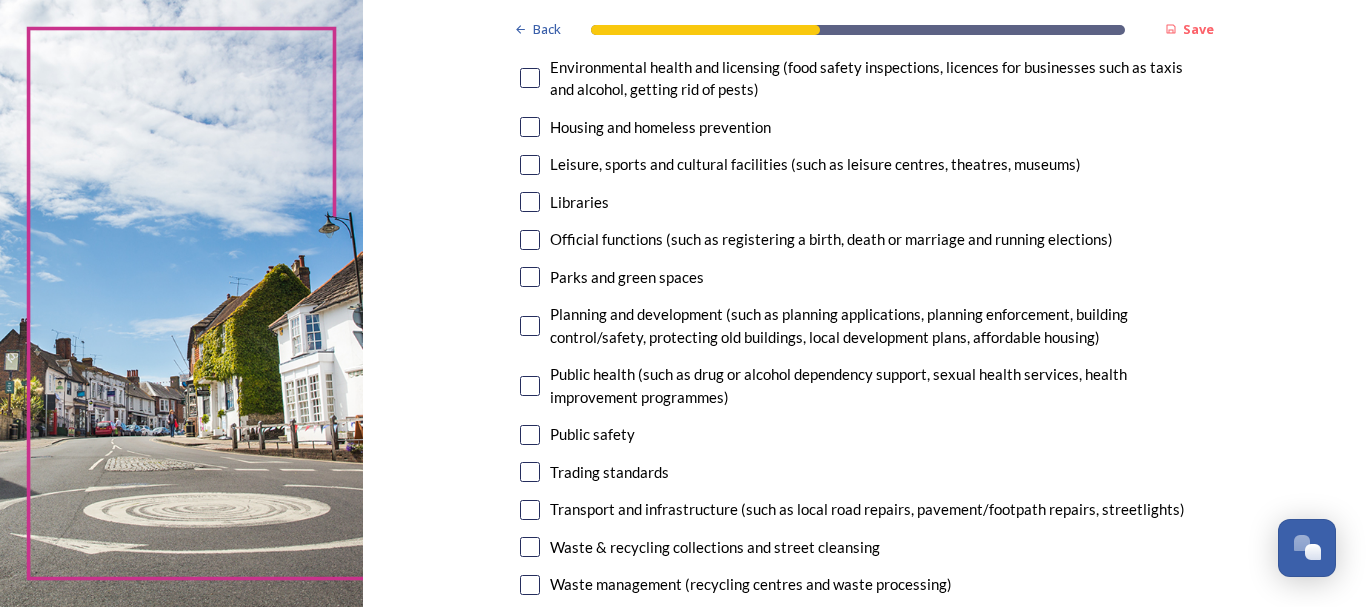 click at bounding box center (530, 165) 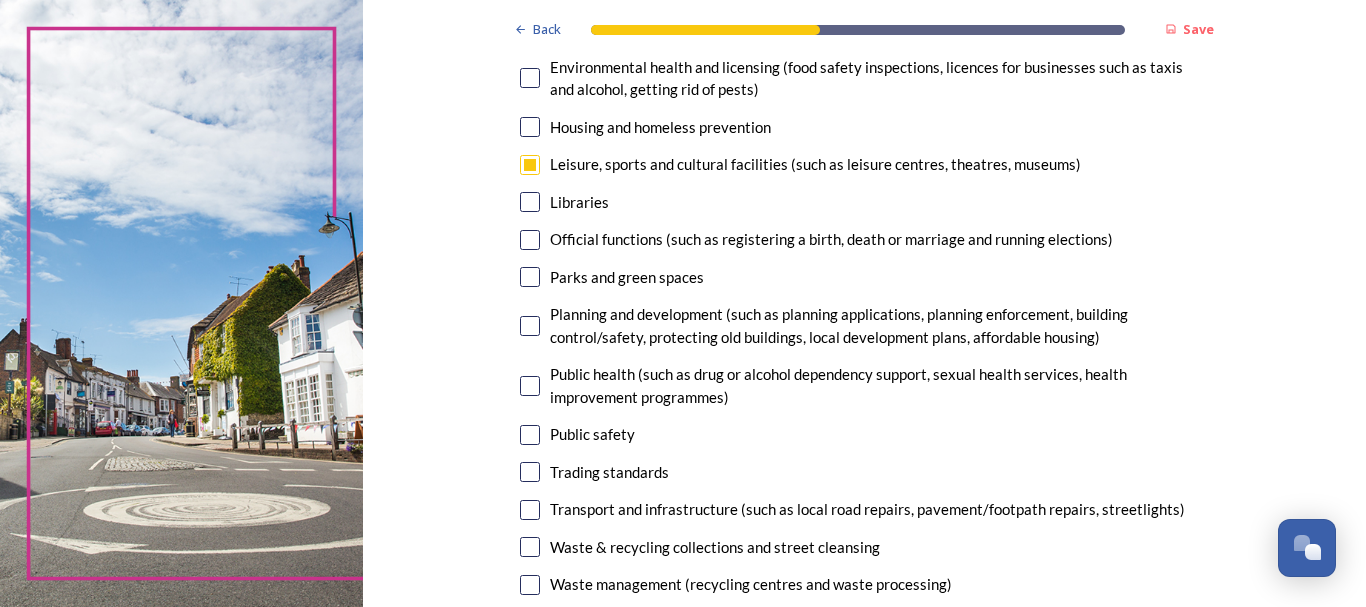 scroll, scrollTop: 600, scrollLeft: 0, axis: vertical 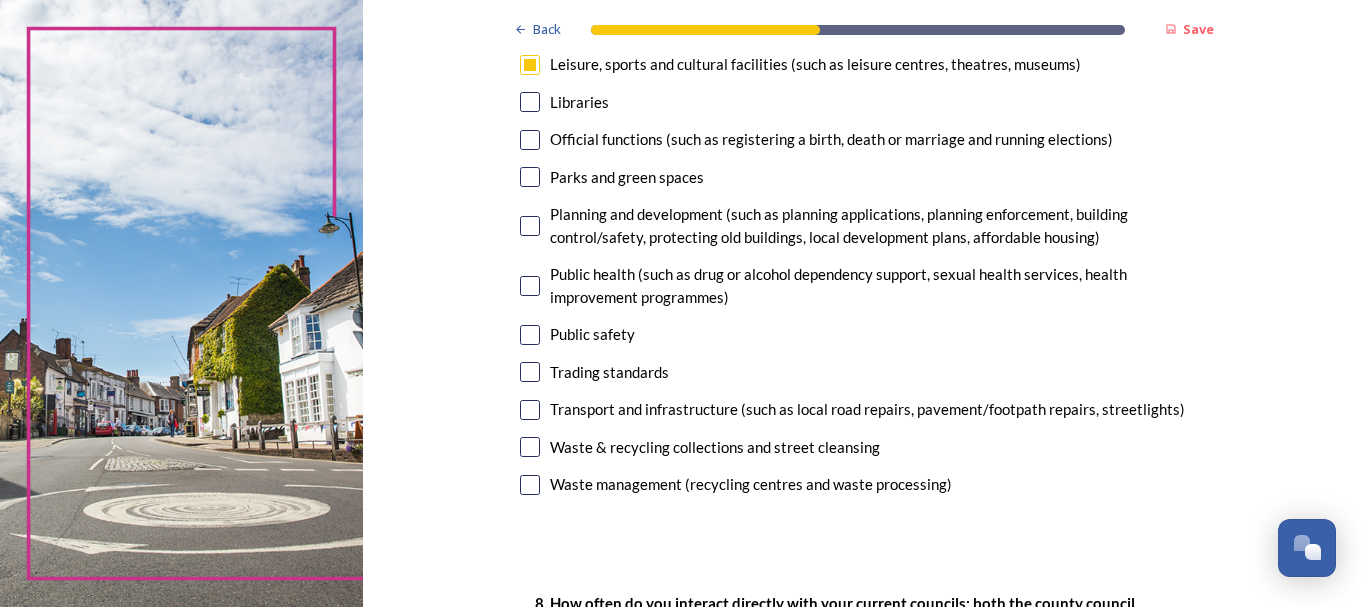 click at bounding box center (530, 226) 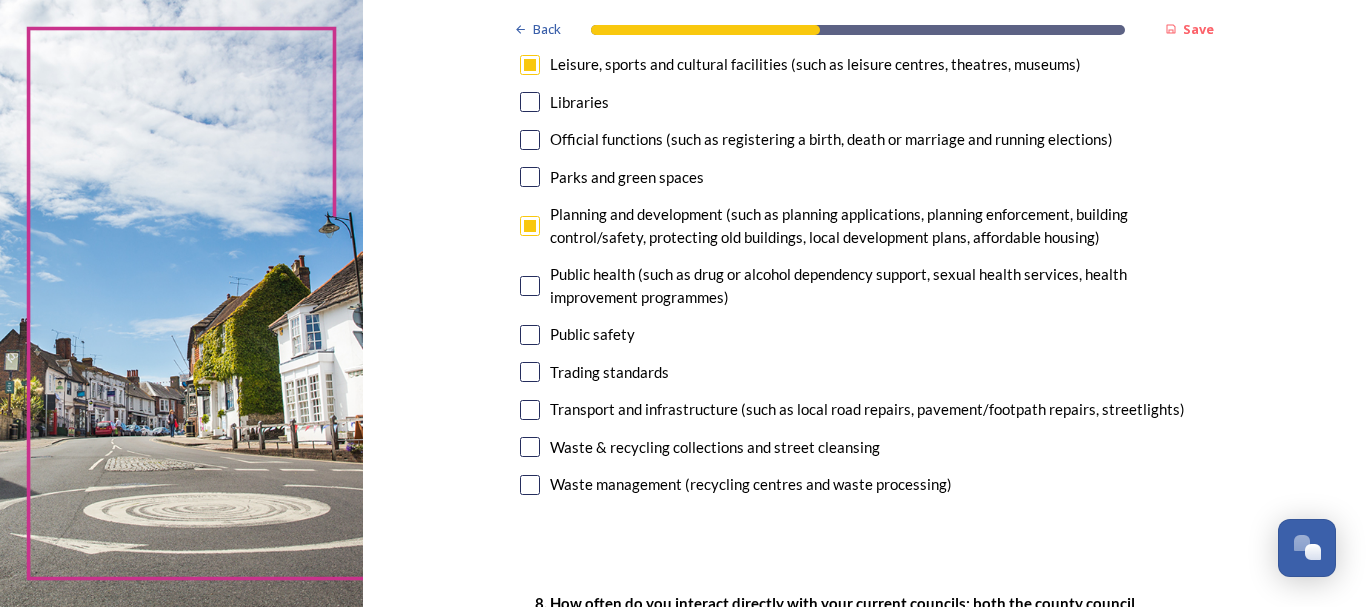 click at bounding box center [530, 335] 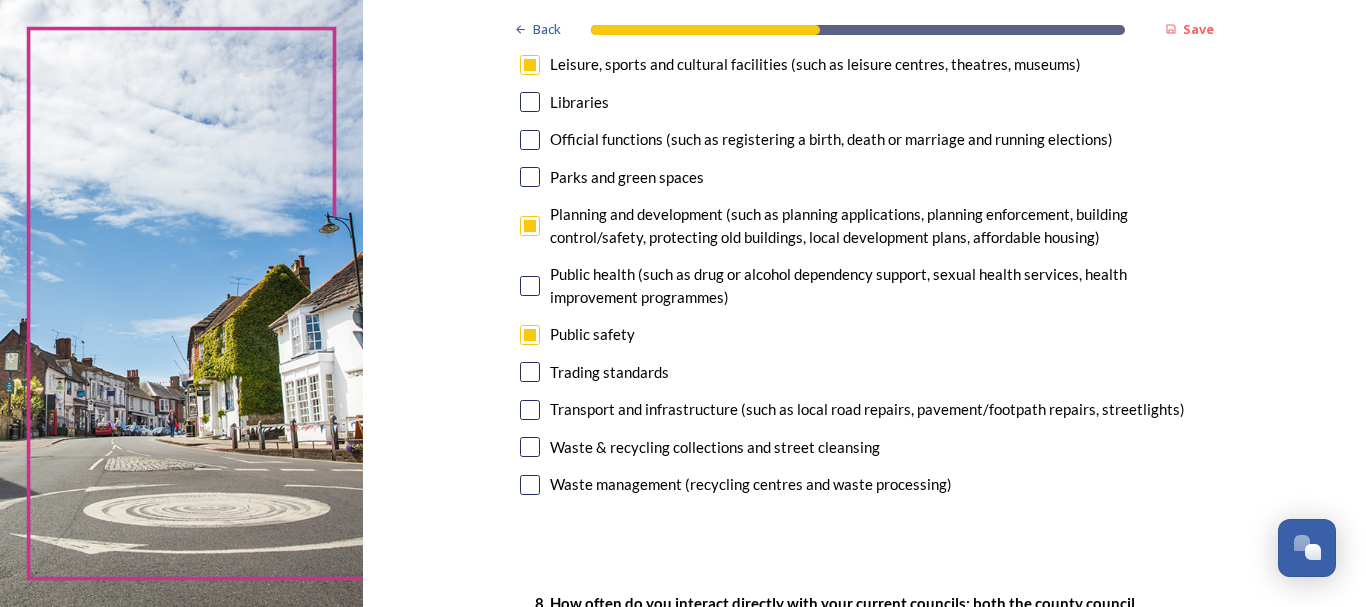 click at bounding box center [530, 410] 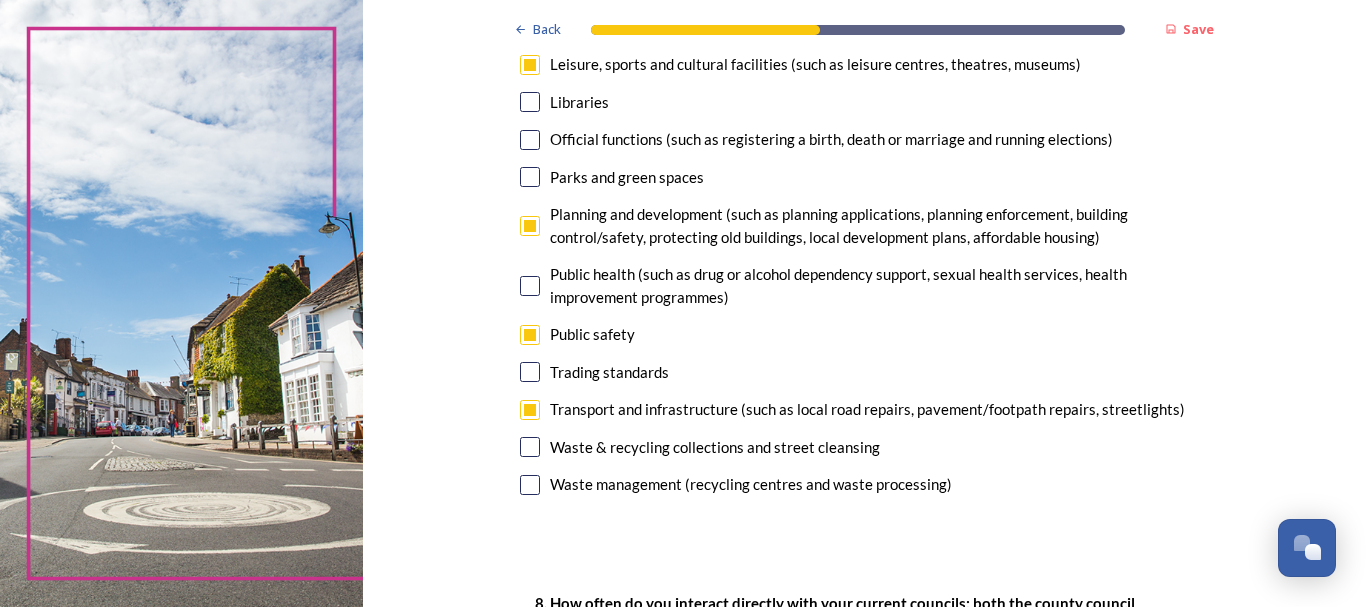 drag, startPoint x: 525, startPoint y: 445, endPoint x: 507, endPoint y: 436, distance: 20.12461 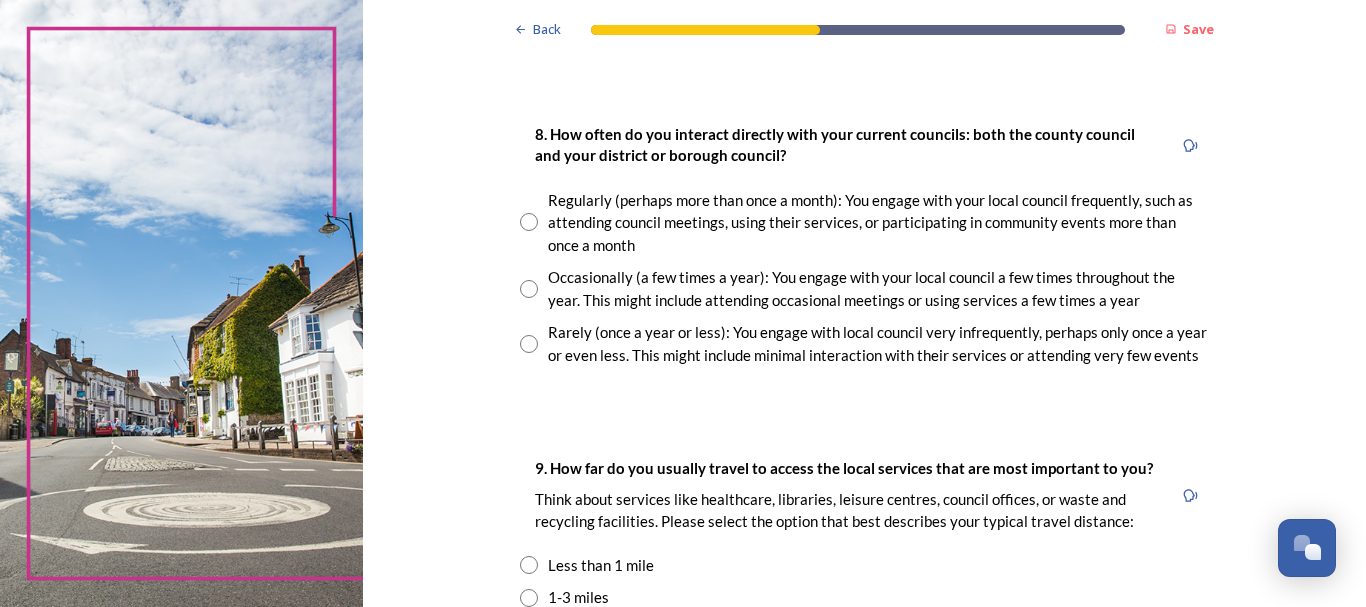 scroll, scrollTop: 1100, scrollLeft: 0, axis: vertical 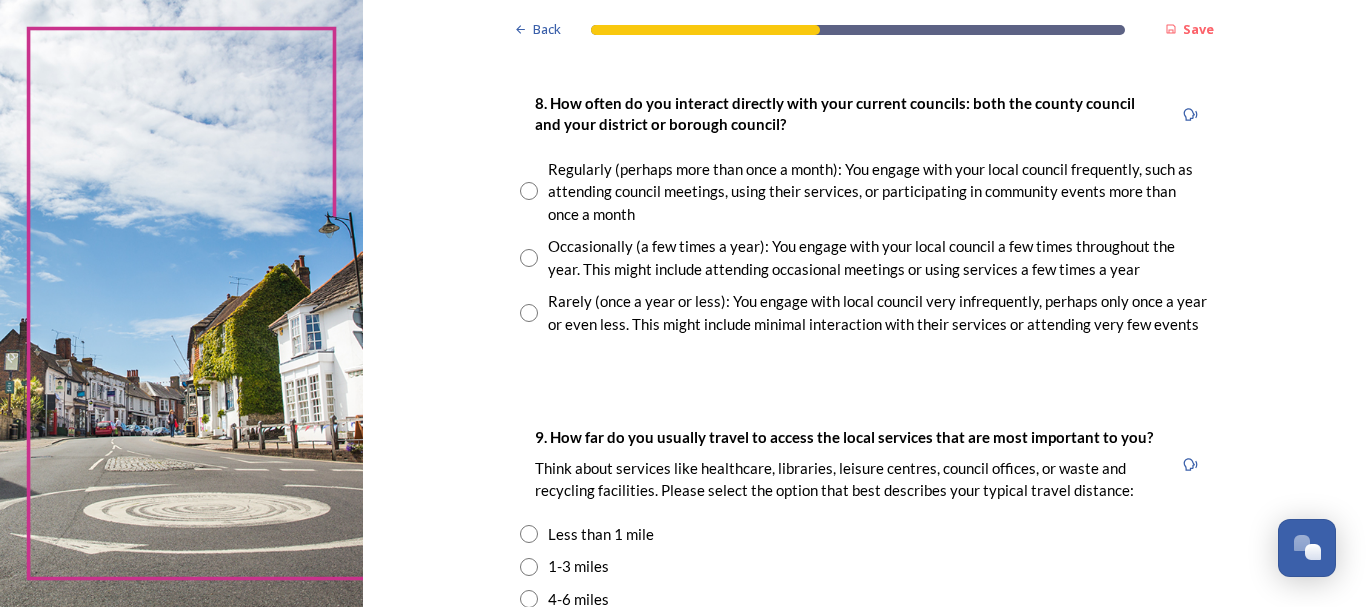 click at bounding box center [529, 258] 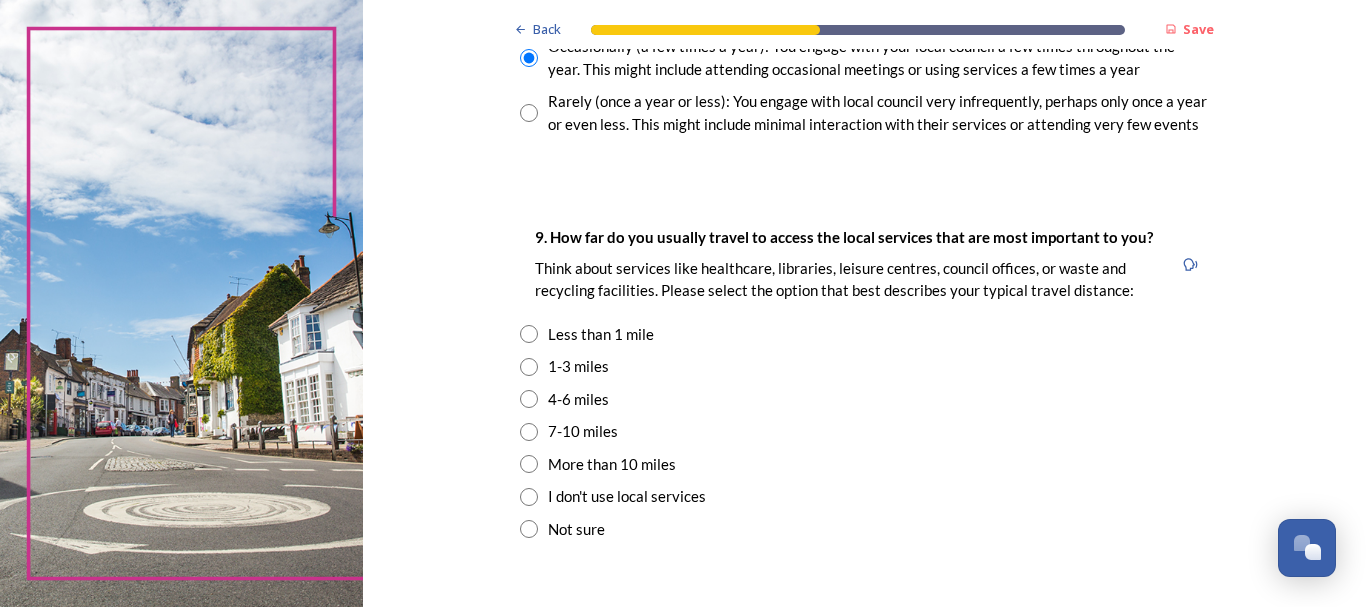scroll, scrollTop: 1400, scrollLeft: 0, axis: vertical 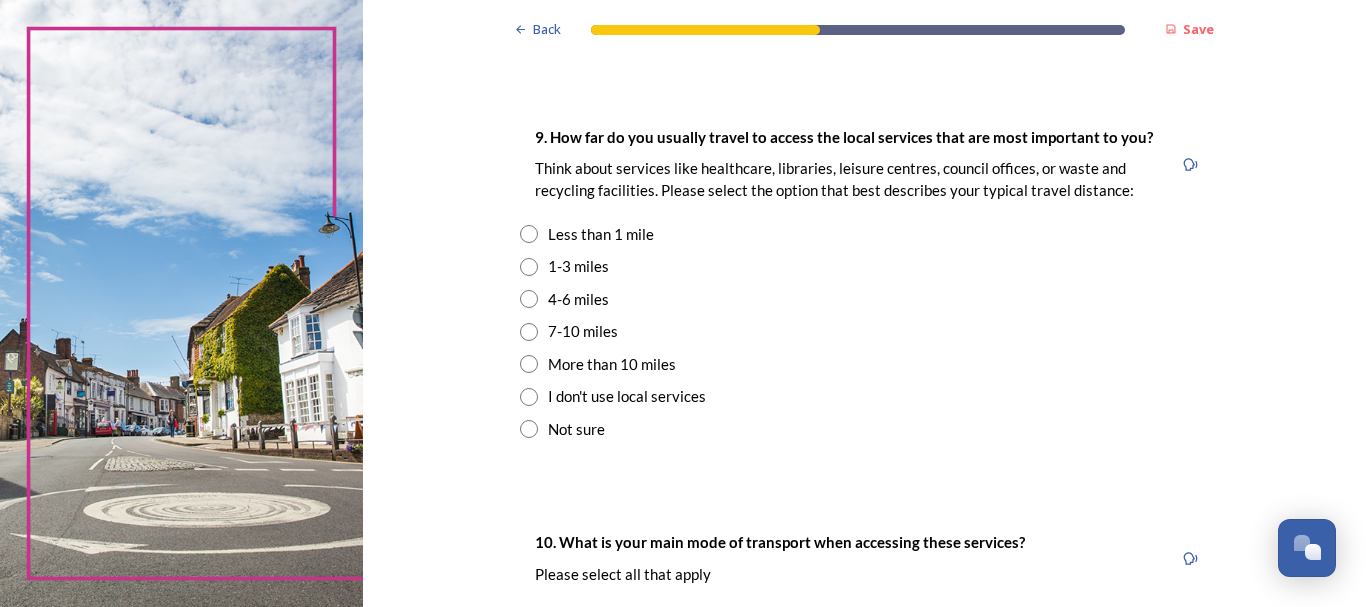 click at bounding box center (529, 267) 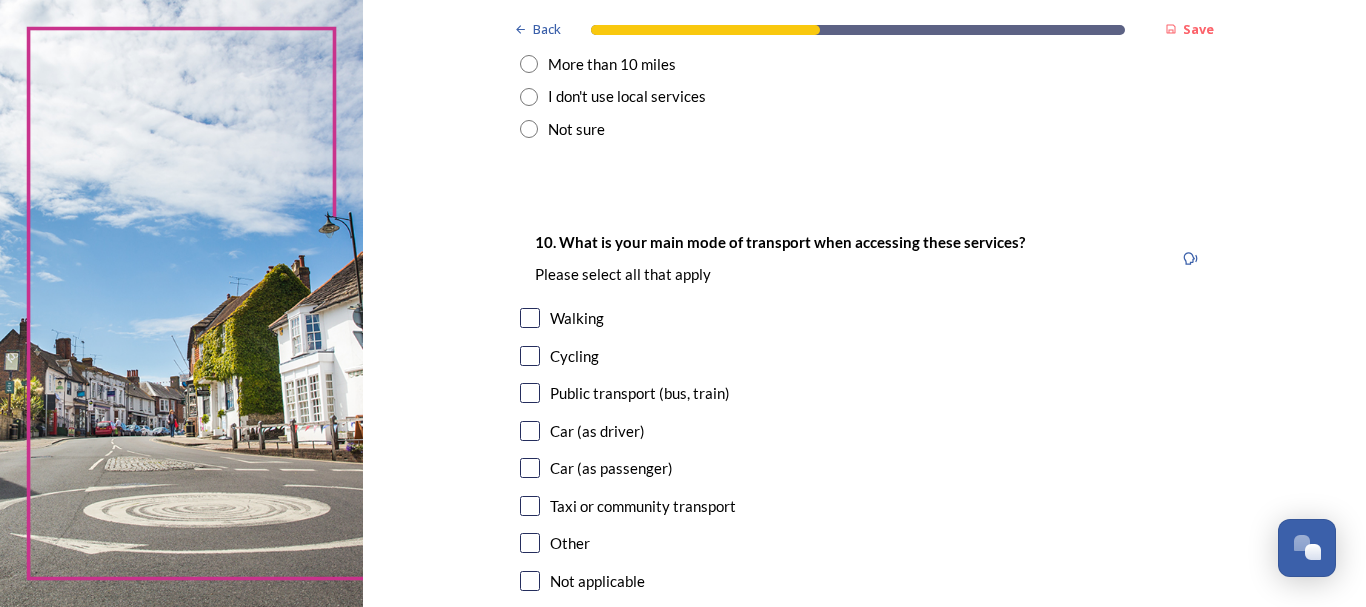 scroll, scrollTop: 1800, scrollLeft: 0, axis: vertical 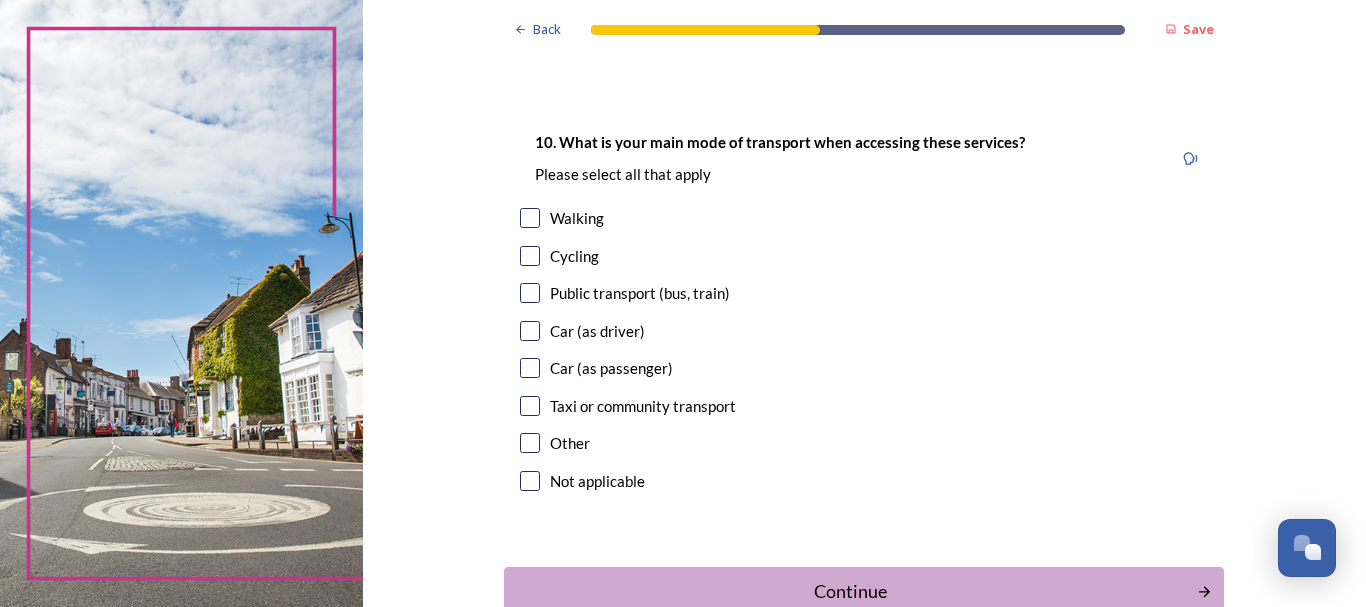 drag, startPoint x: 522, startPoint y: 216, endPoint x: 524, endPoint y: 241, distance: 25.079872 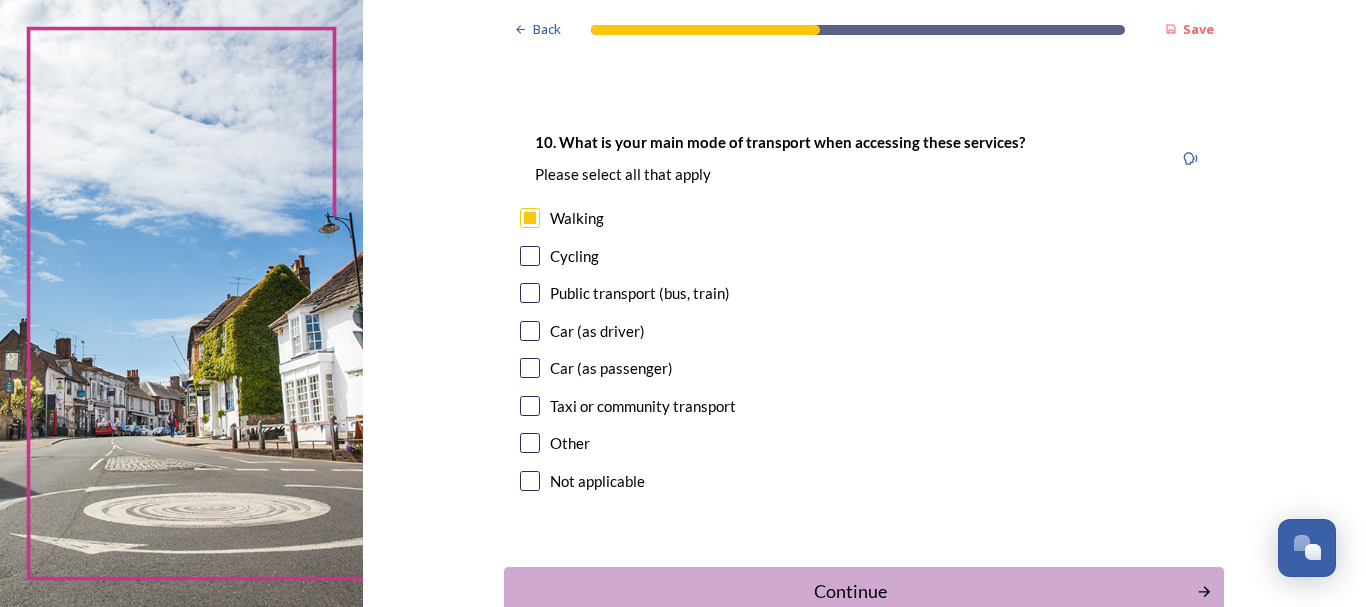 click on "Cycling" at bounding box center [864, 256] 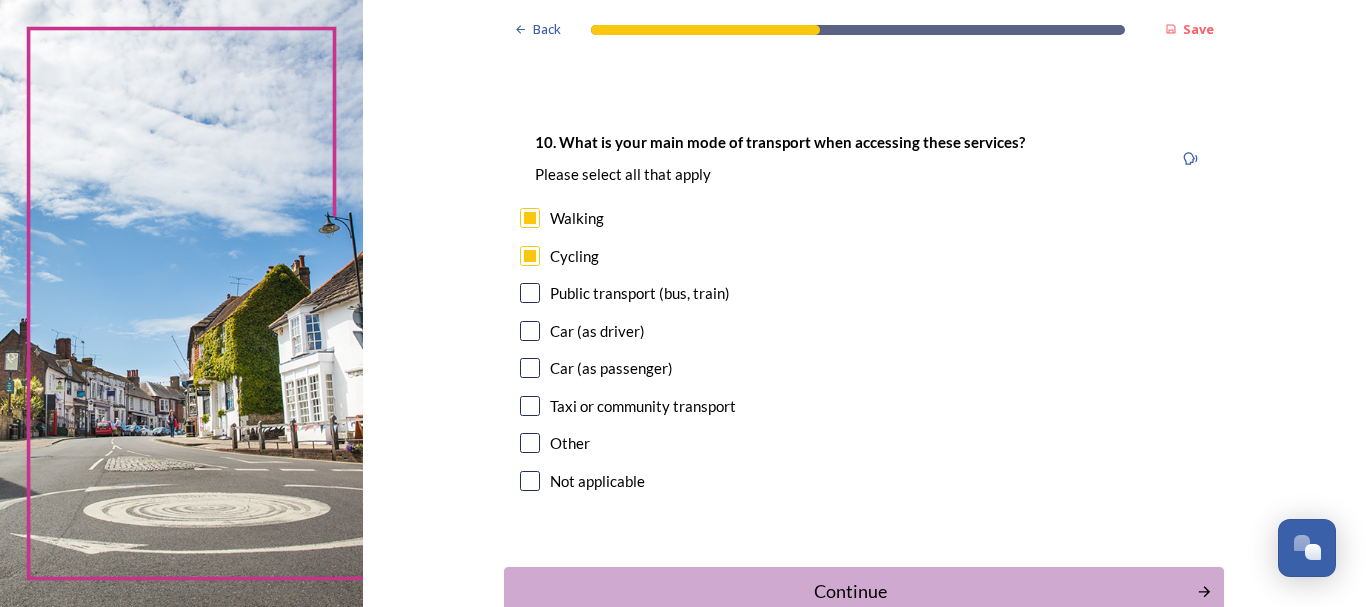 click on "Public transport (bus, train)" at bounding box center [864, 293] 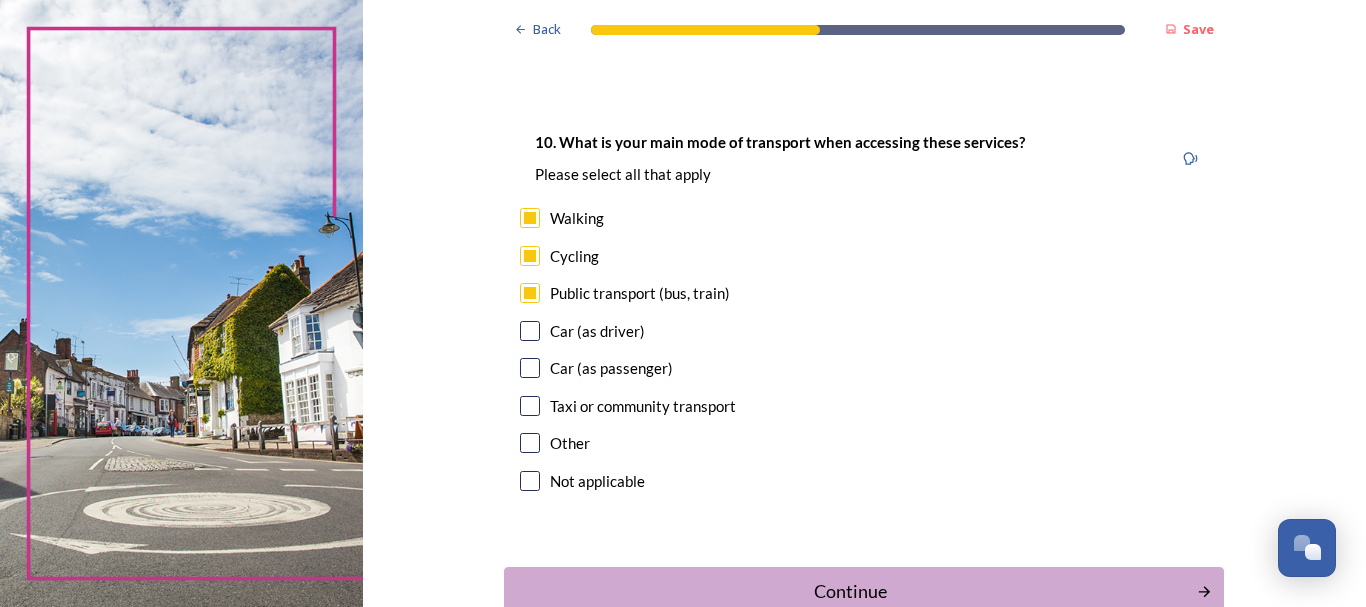 click at bounding box center (530, 331) 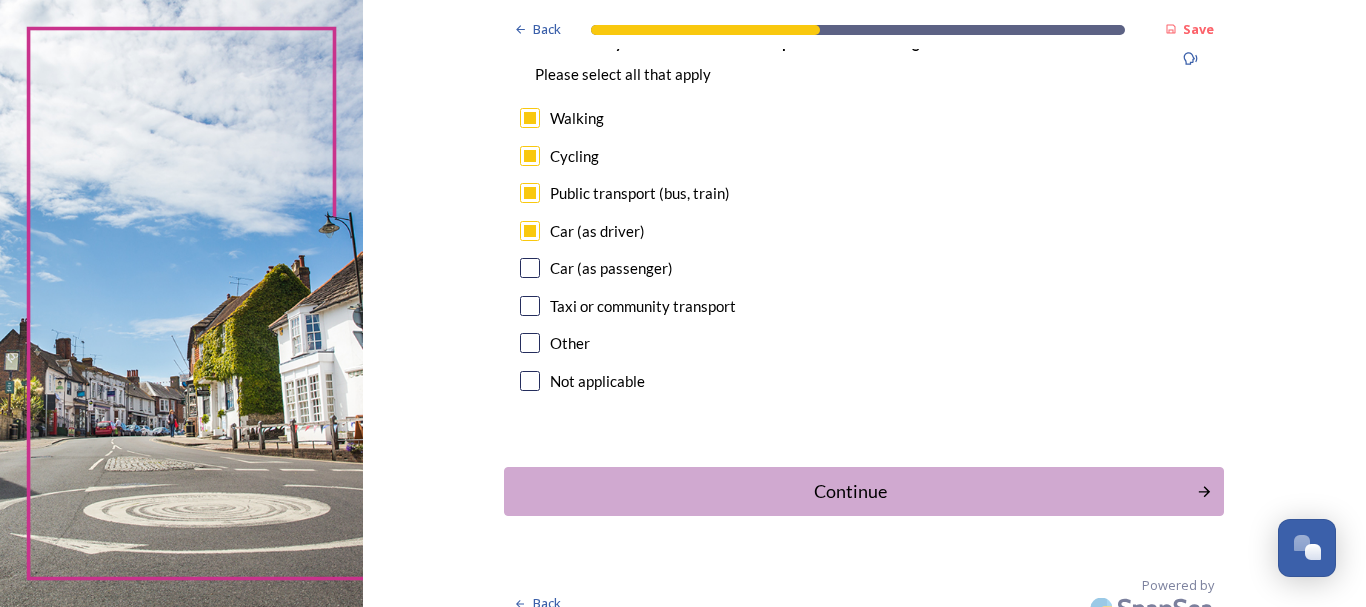 scroll, scrollTop: 1925, scrollLeft: 0, axis: vertical 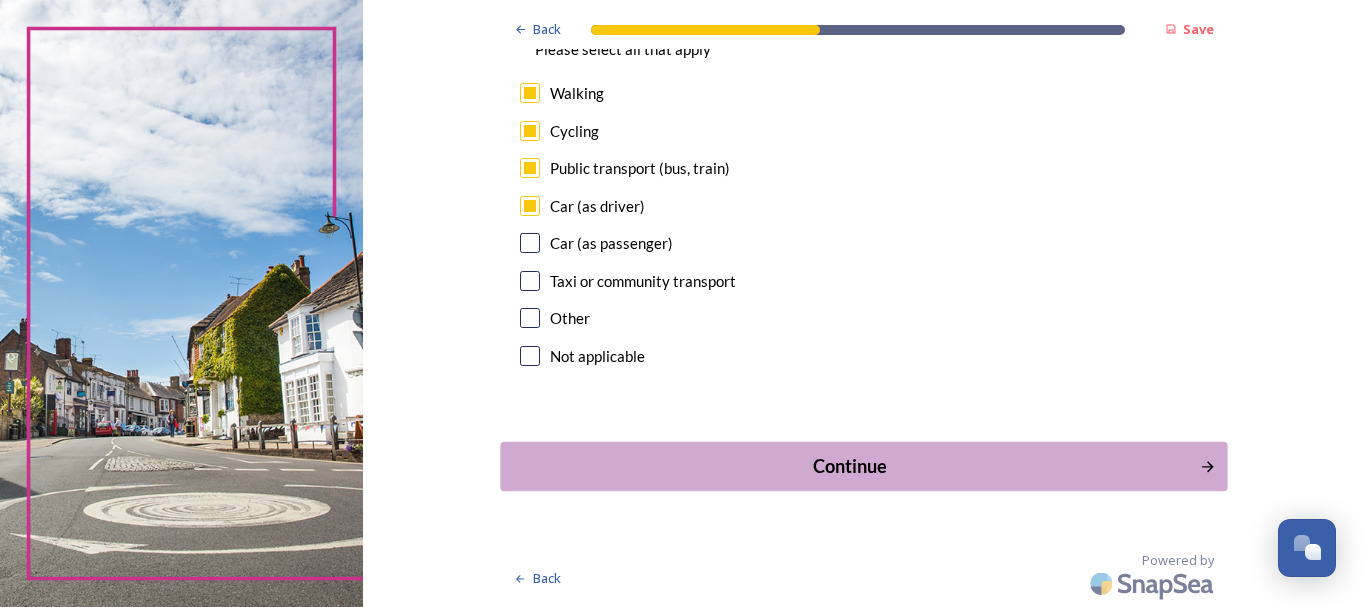 click on "Continue" at bounding box center (850, 466) 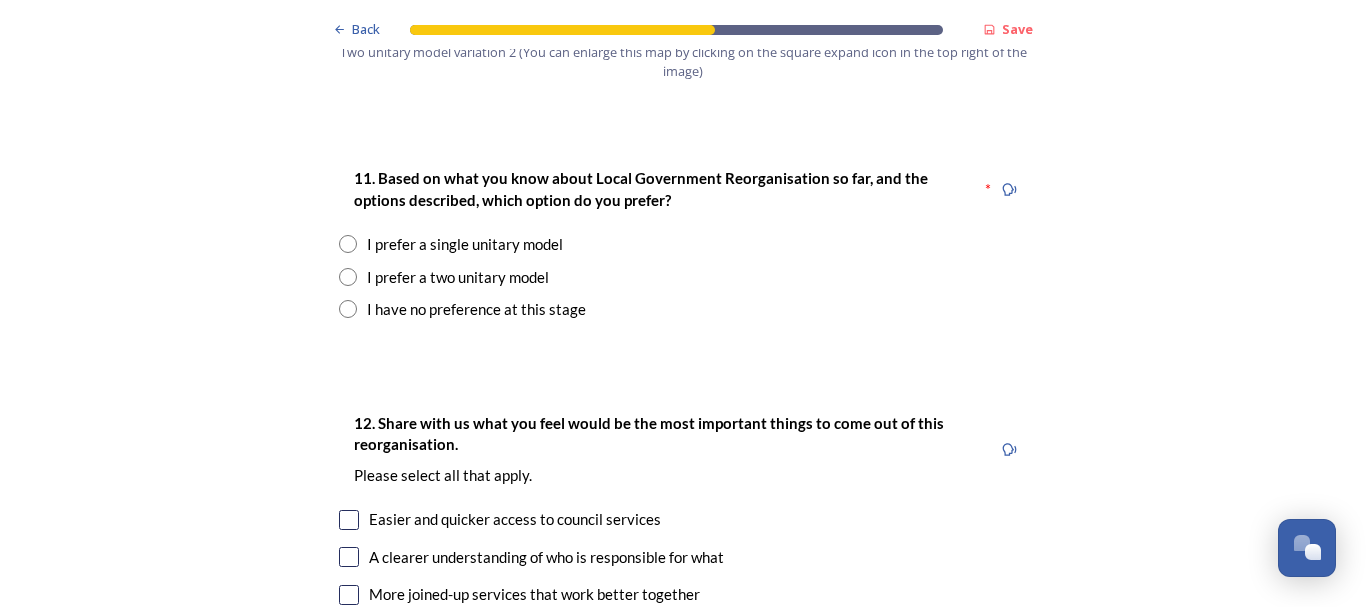 scroll, scrollTop: 2600, scrollLeft: 0, axis: vertical 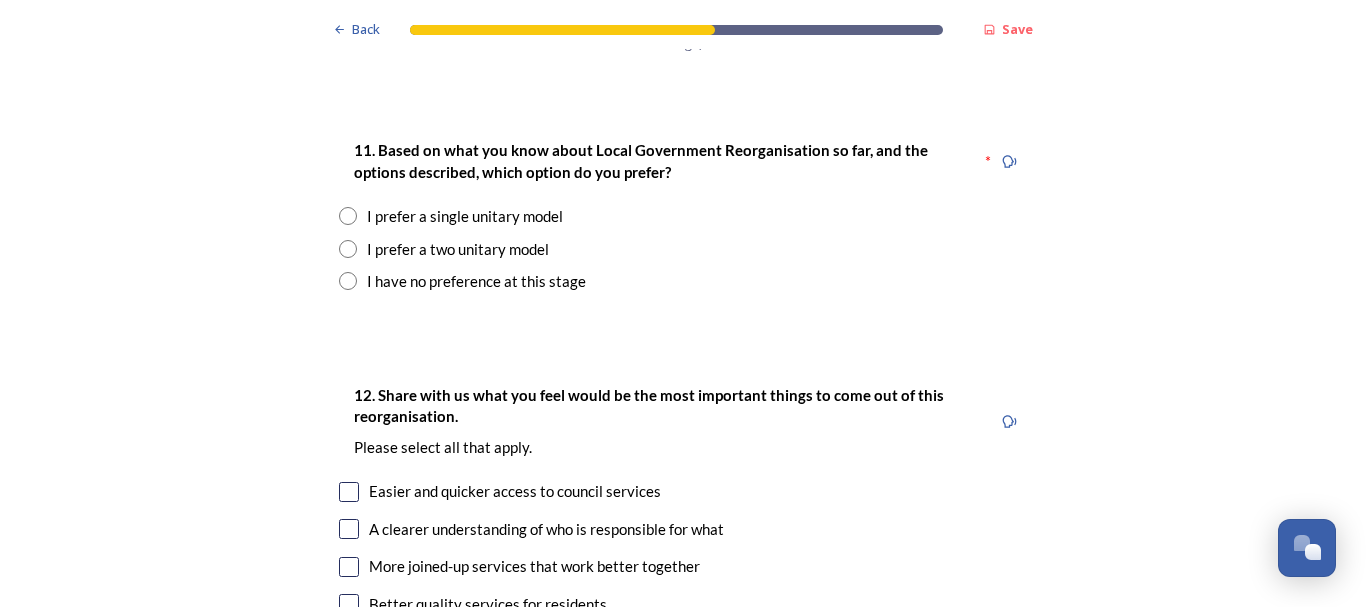 click at bounding box center (348, 281) 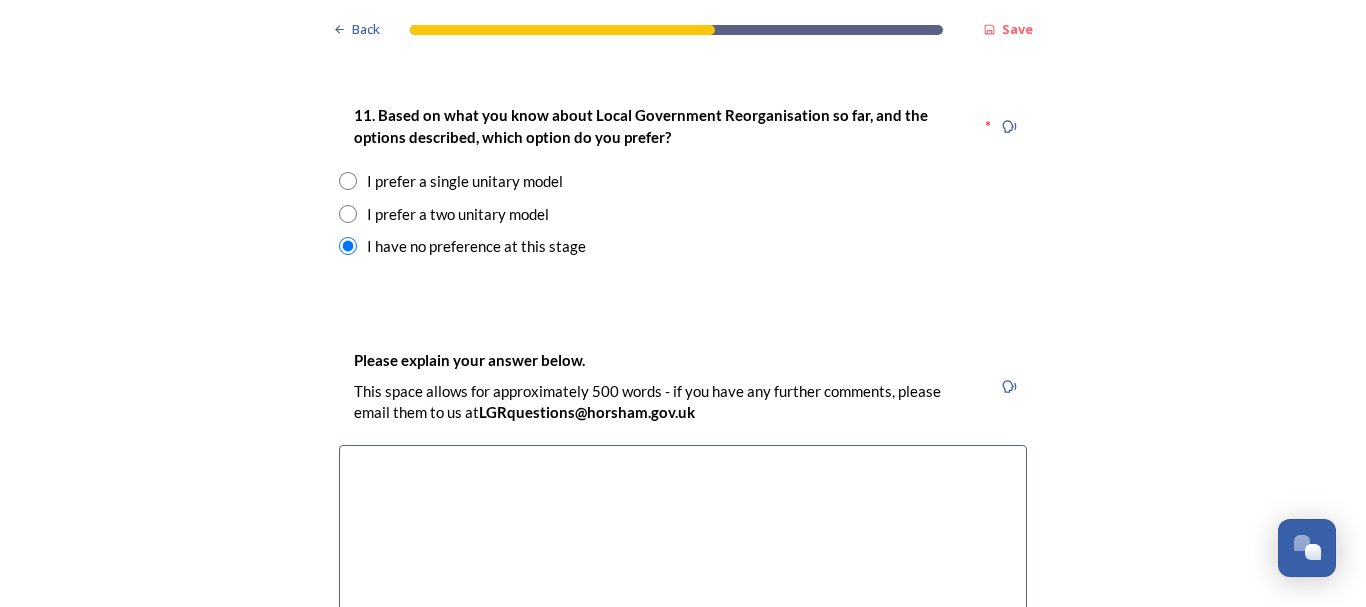 scroll, scrollTop: 2600, scrollLeft: 0, axis: vertical 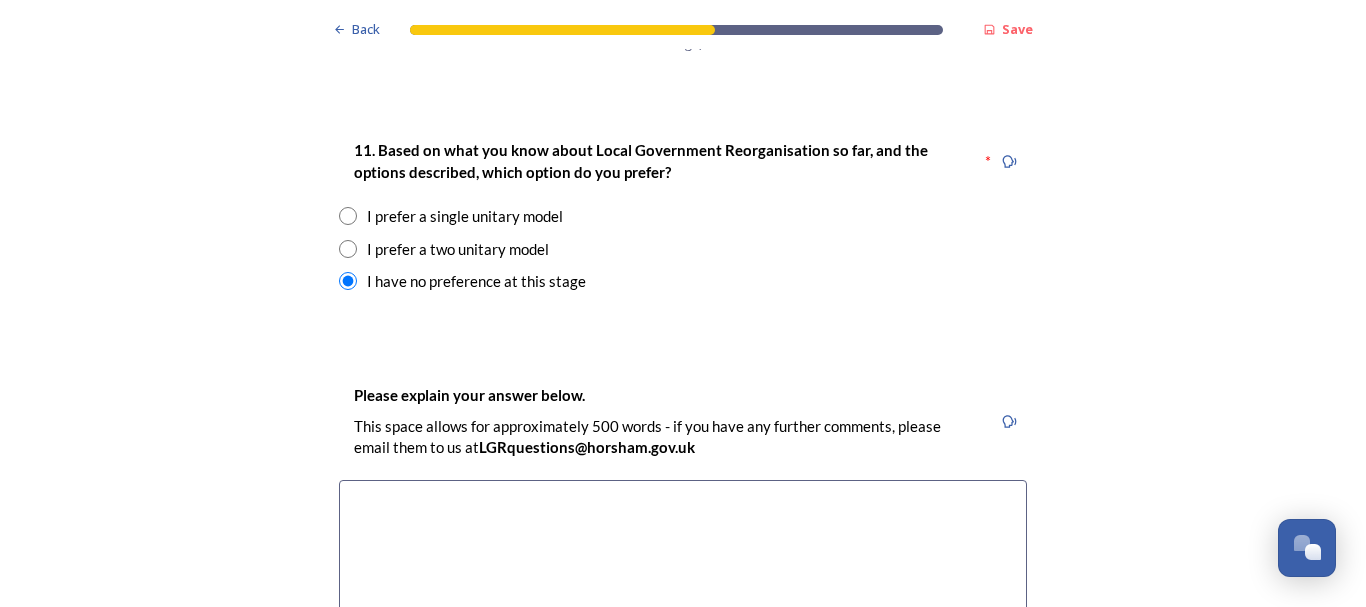 click at bounding box center (348, 216) 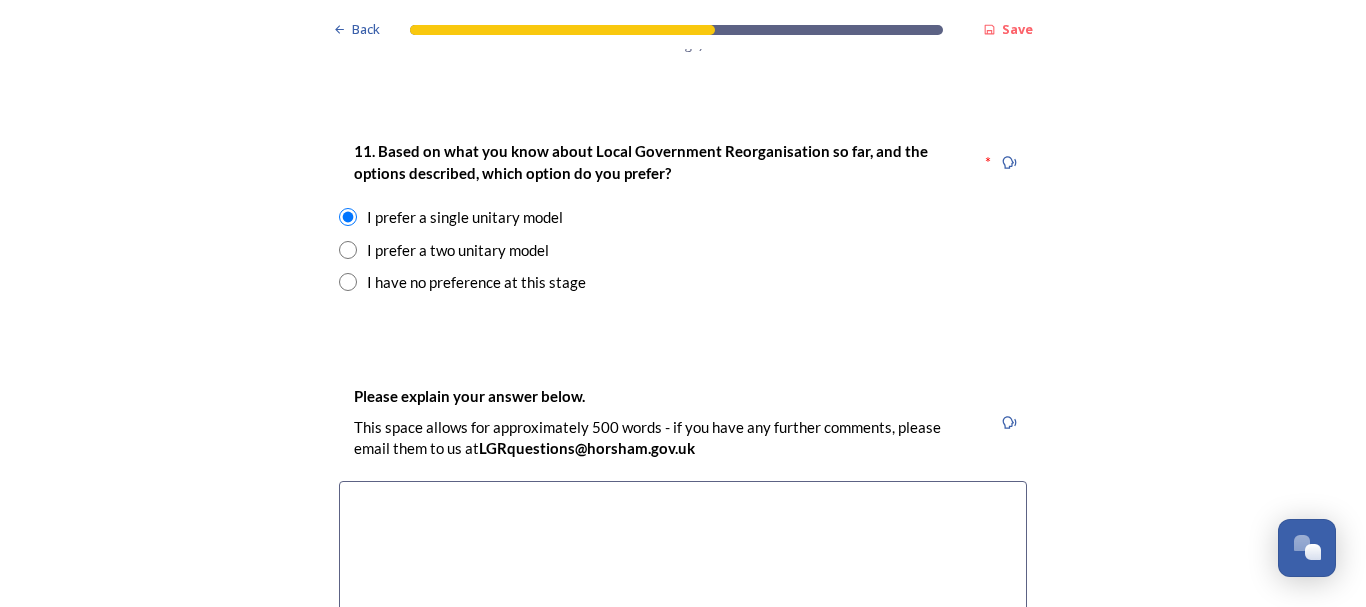 scroll, scrollTop: 2600, scrollLeft: 0, axis: vertical 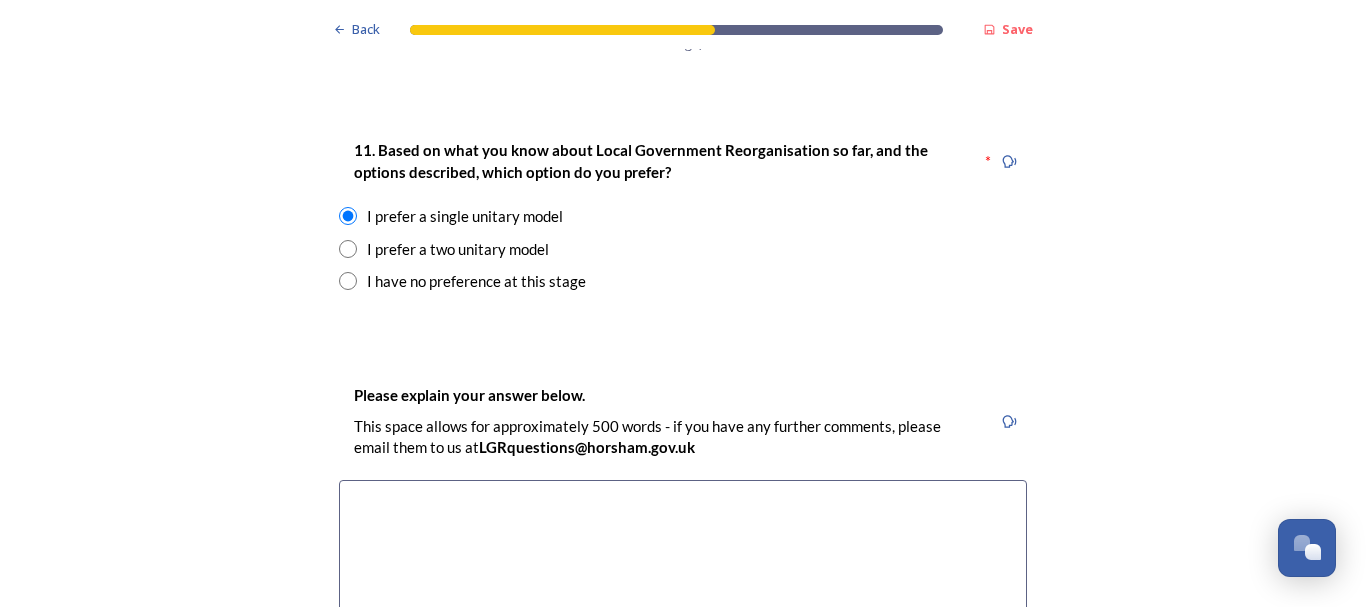 click at bounding box center [348, 281] 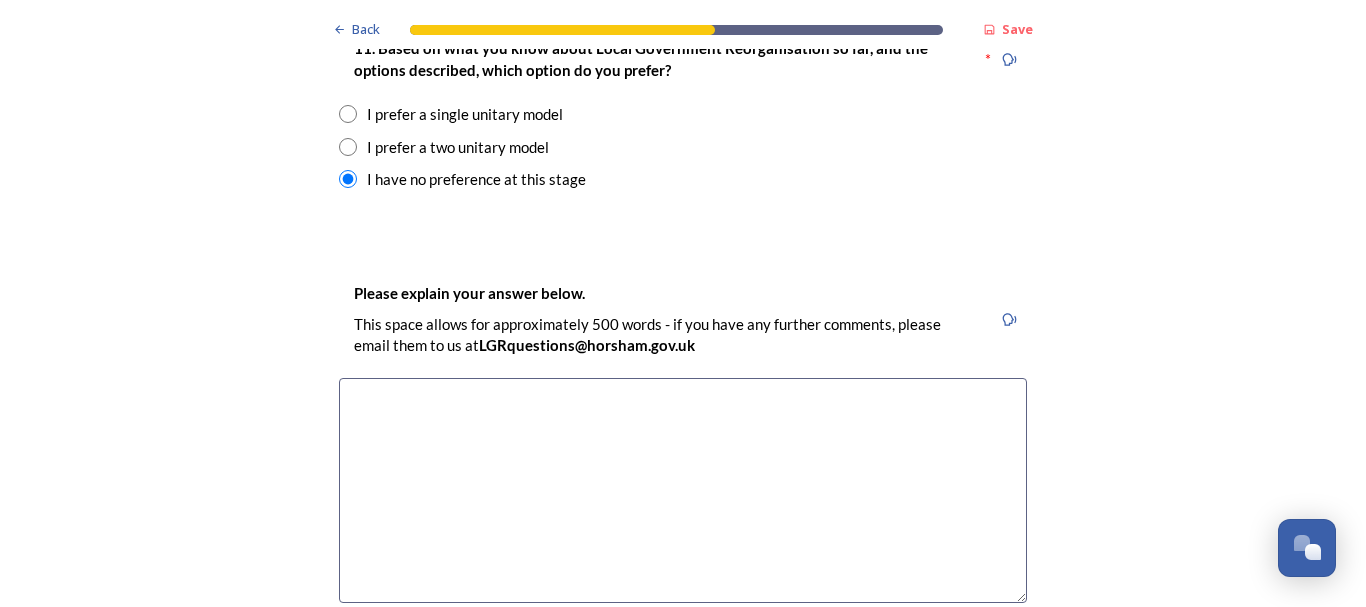 scroll, scrollTop: 2800, scrollLeft: 0, axis: vertical 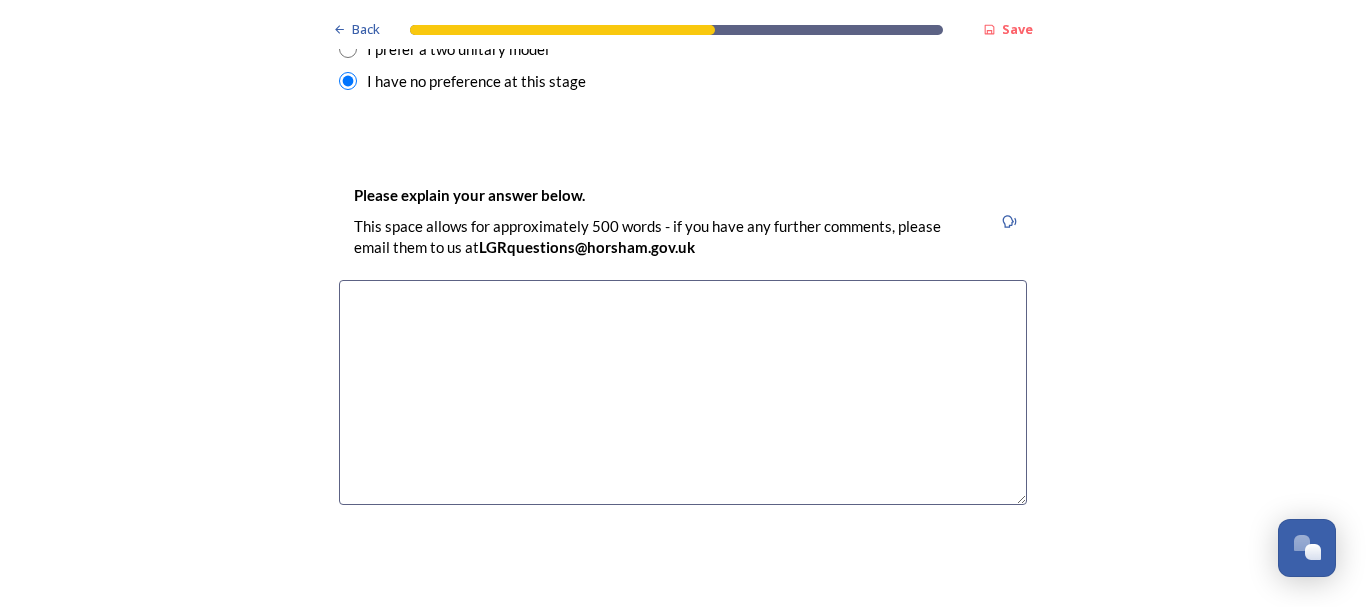 click at bounding box center [683, 392] 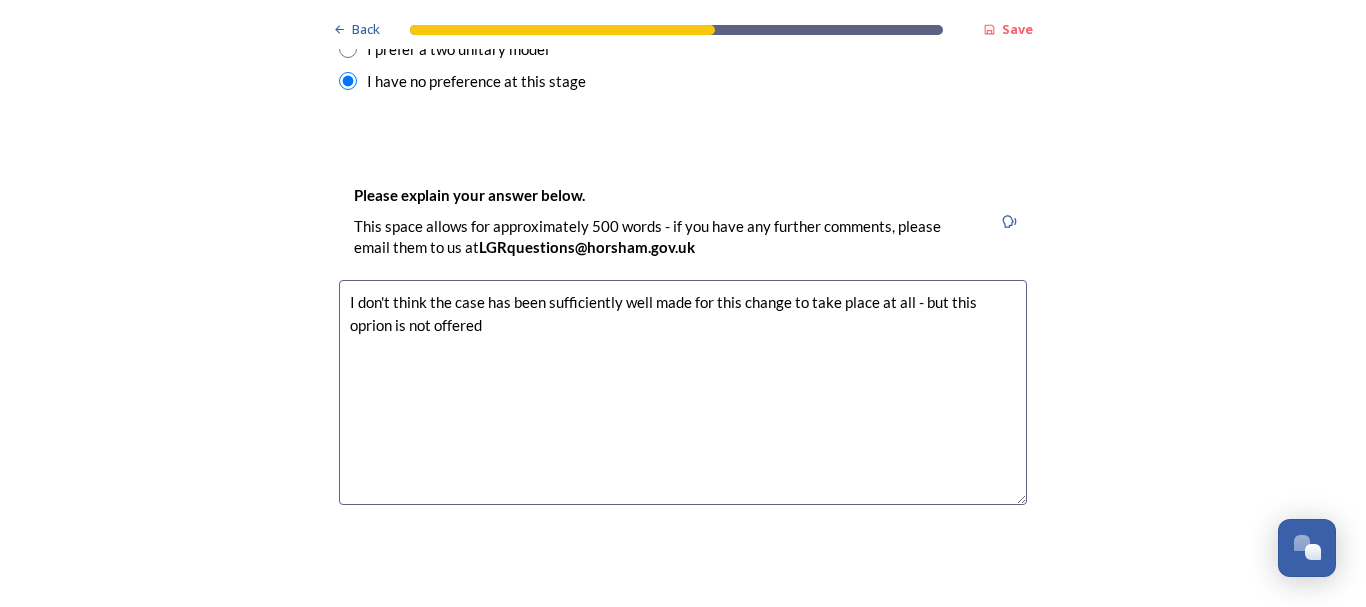 click on "I don't think the case has been sufficiently well made for this change to take place at all - but this oprion is not offered" at bounding box center [683, 392] 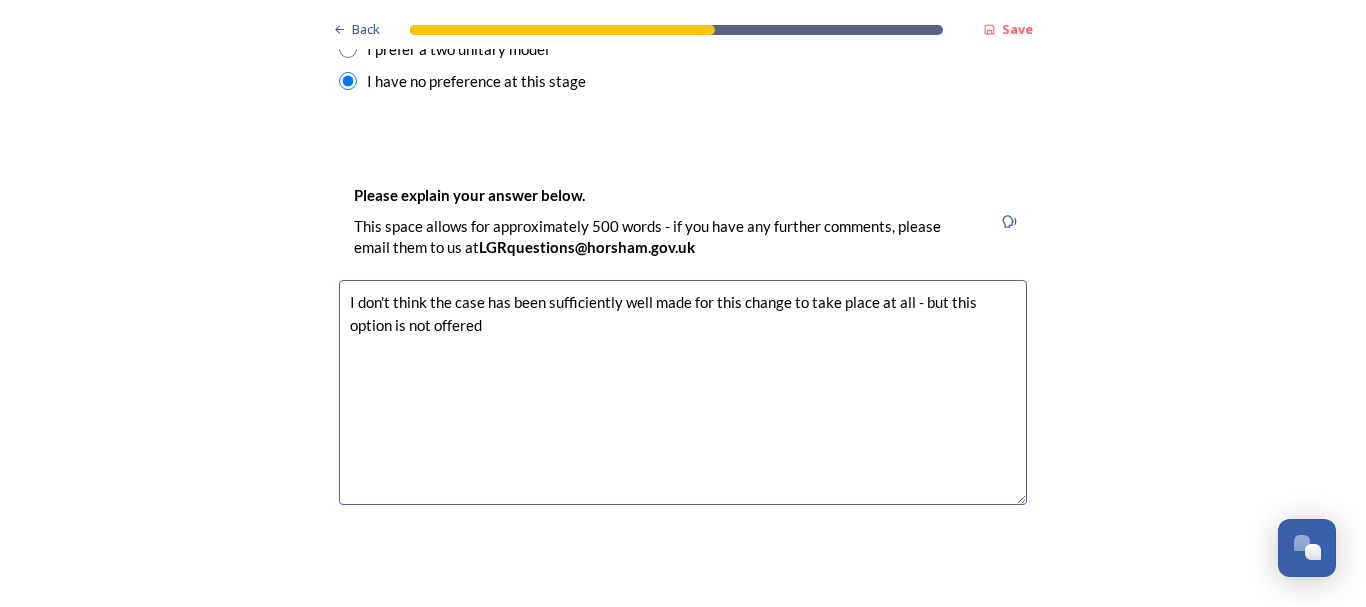 click on "I don't think the case has been sufficiently well made for this change to take place at all - but this option is not offered" at bounding box center (683, 392) 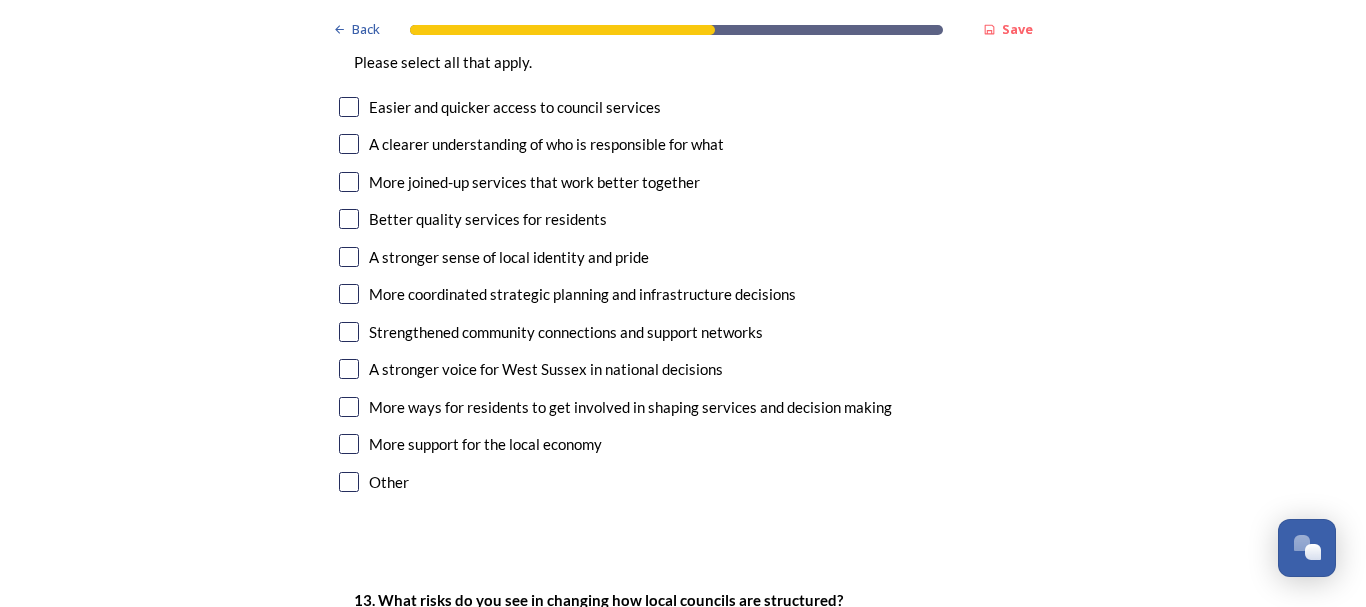 scroll, scrollTop: 3400, scrollLeft: 0, axis: vertical 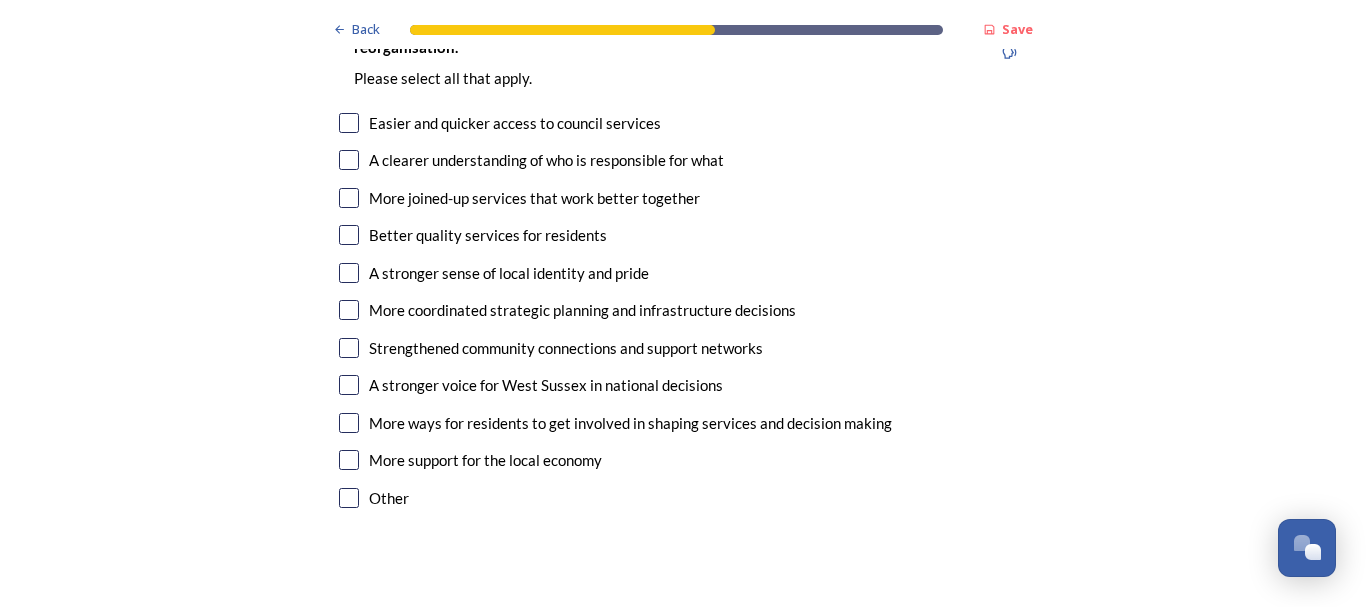 type on "I don't think the case has been sufficiently well made for this change to take place at all - but this option is not offered. It's democracy with a restricted outcome." 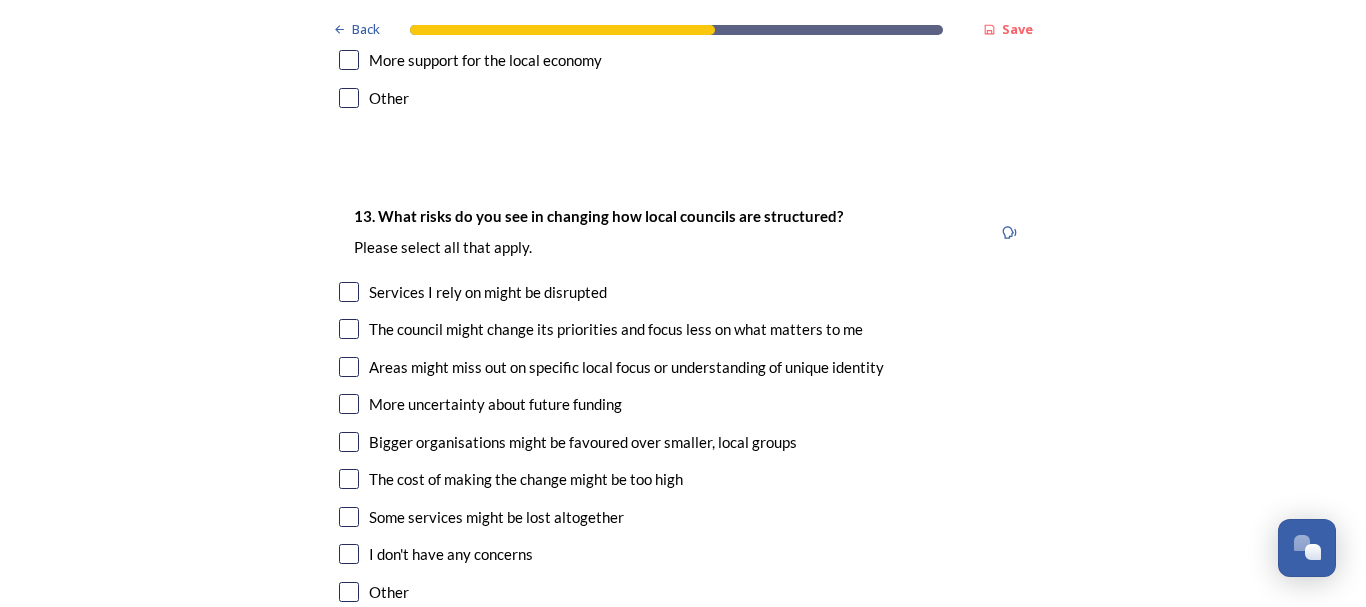 scroll, scrollTop: 3900, scrollLeft: 0, axis: vertical 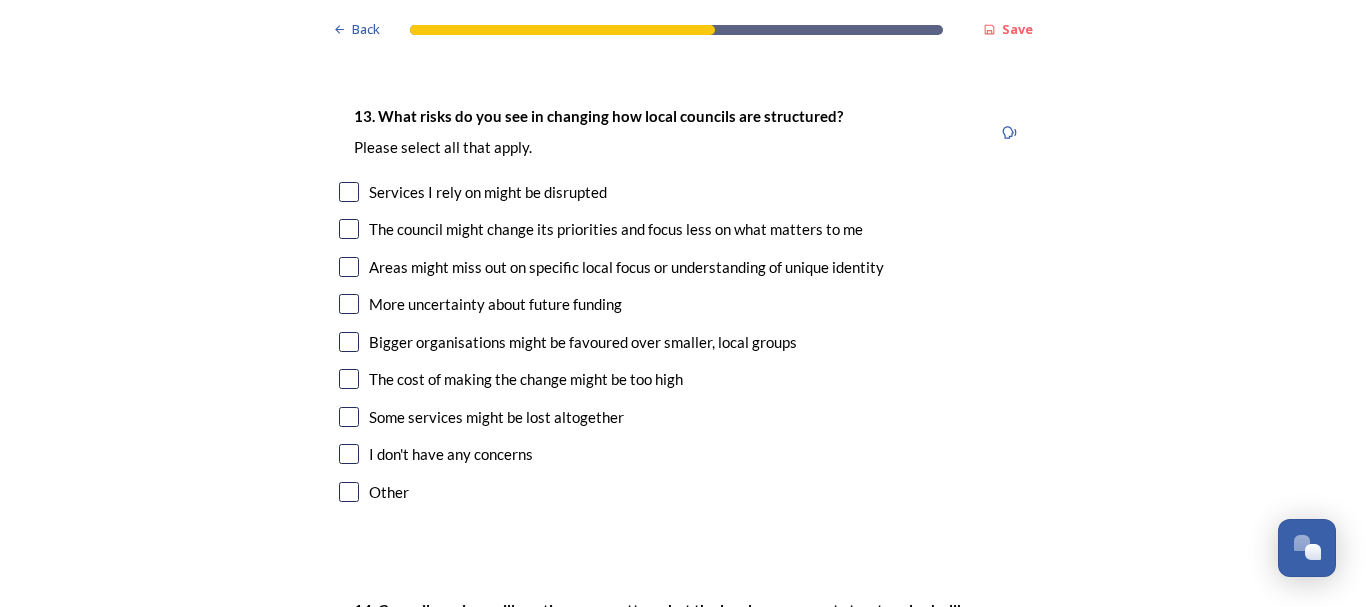 click at bounding box center [349, 229] 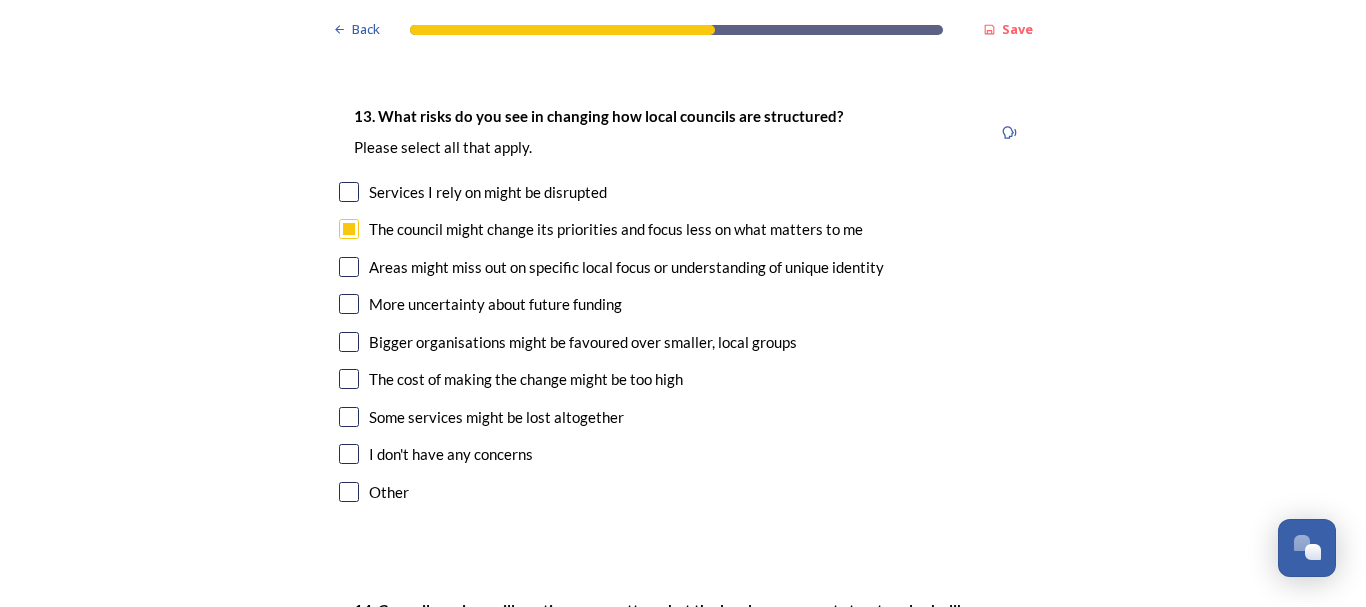 click at bounding box center (349, 267) 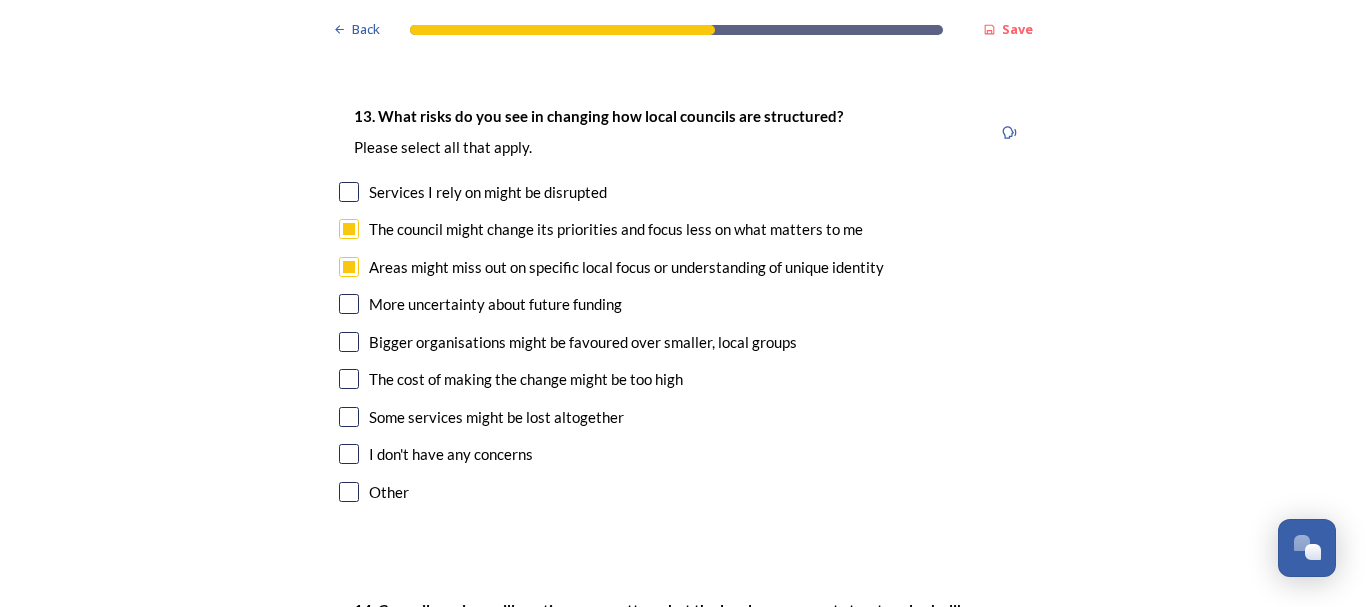 click at bounding box center [349, 304] 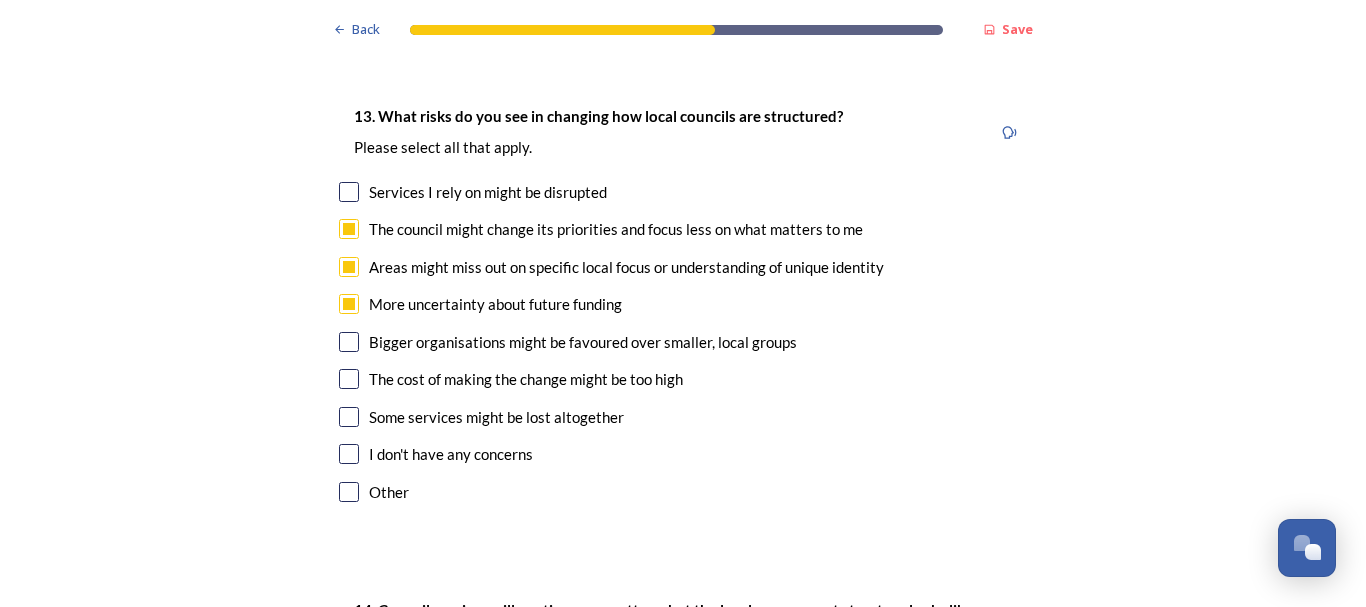 click at bounding box center [349, 342] 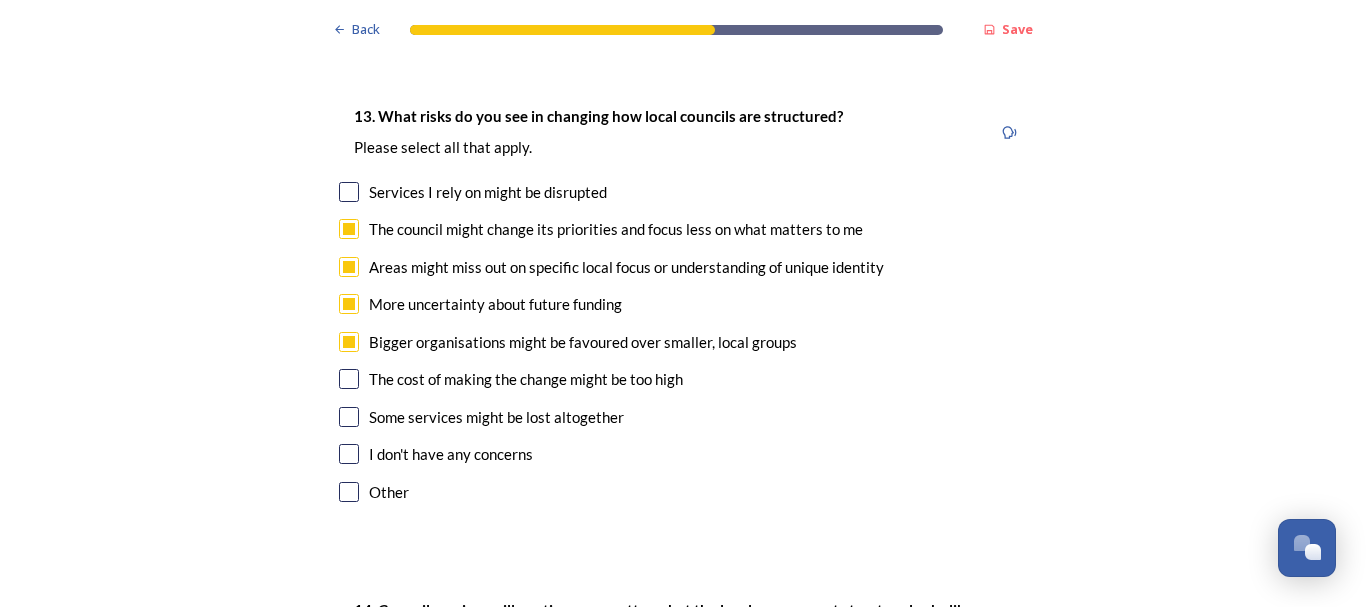 click at bounding box center [349, 379] 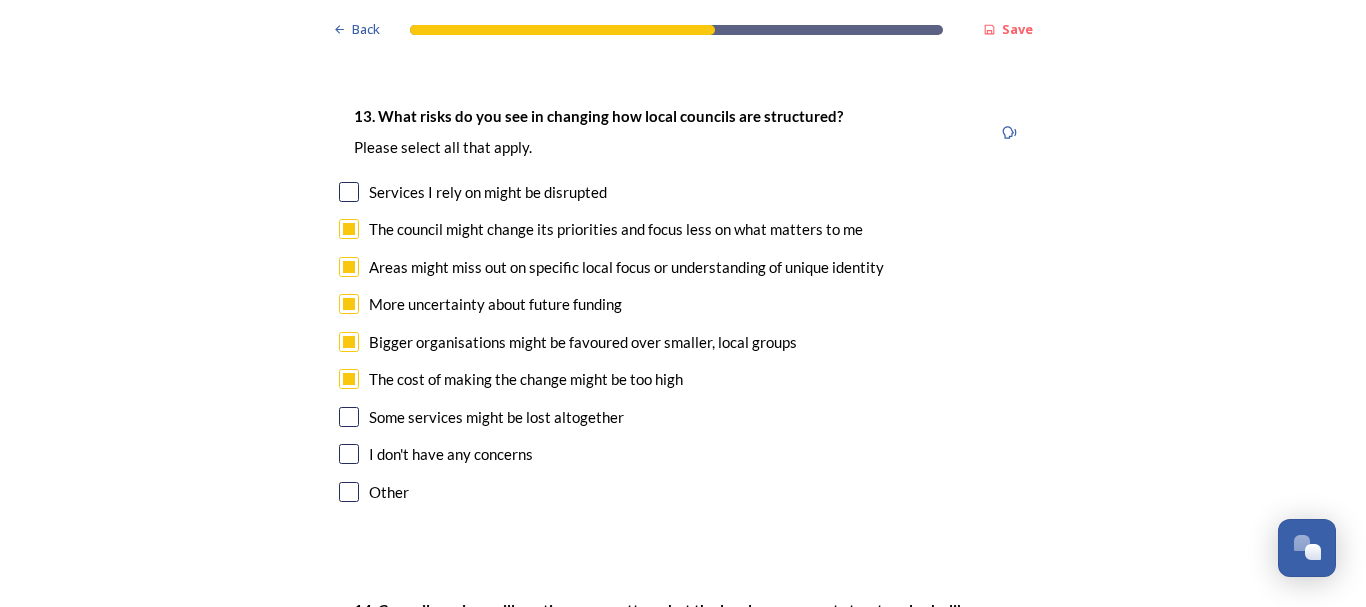 click at bounding box center [349, 417] 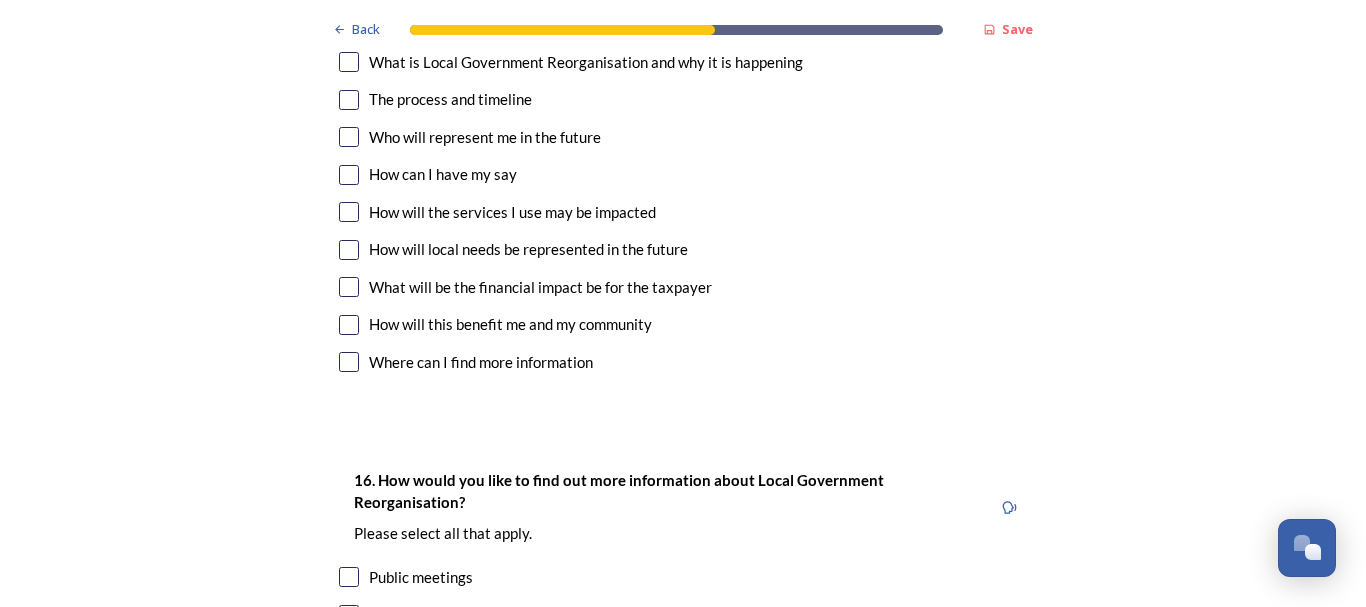 scroll, scrollTop: 5500, scrollLeft: 0, axis: vertical 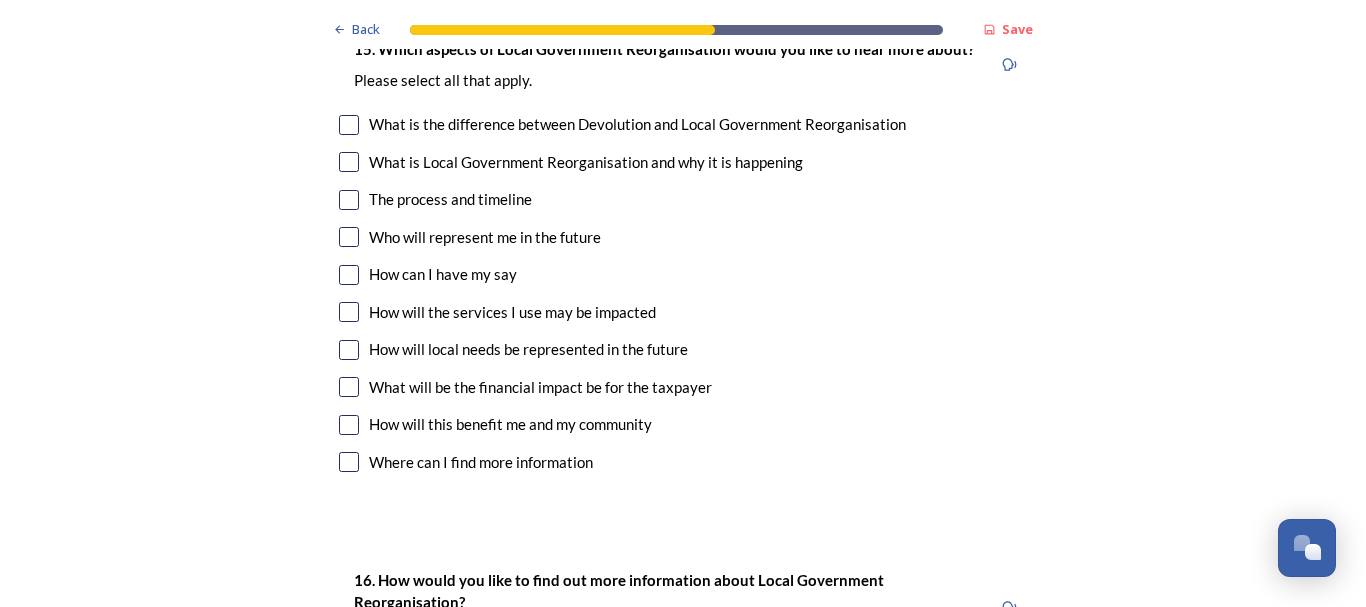 click at bounding box center [349, 162] 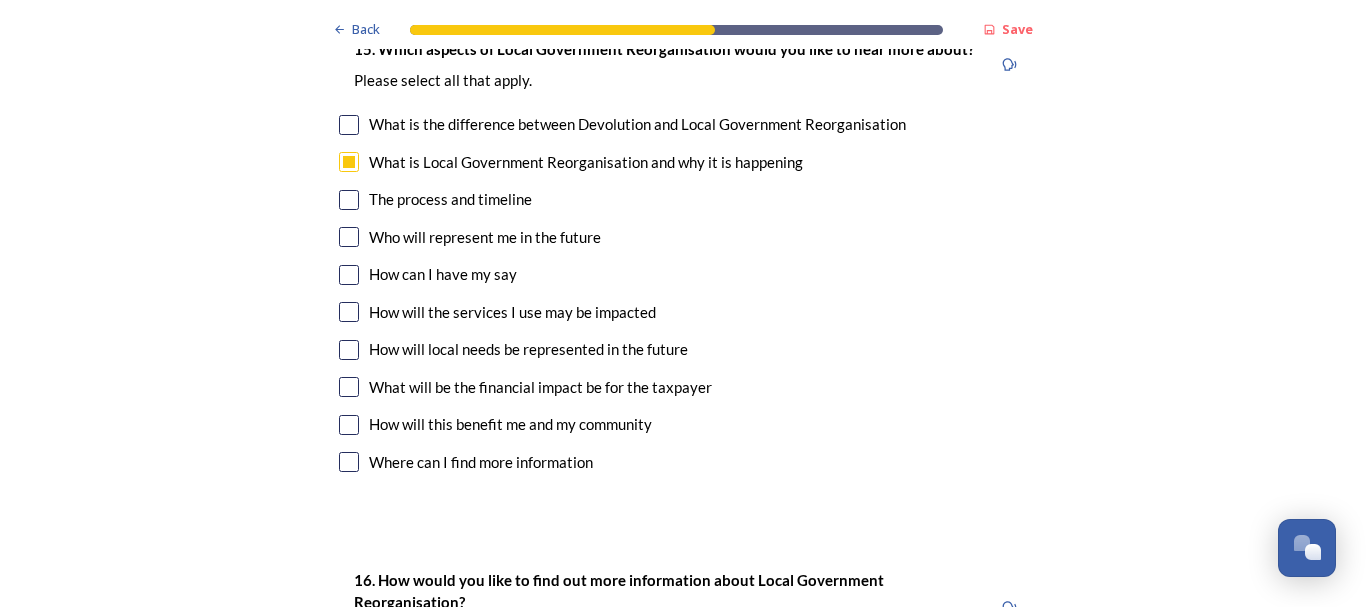 click at bounding box center (349, 200) 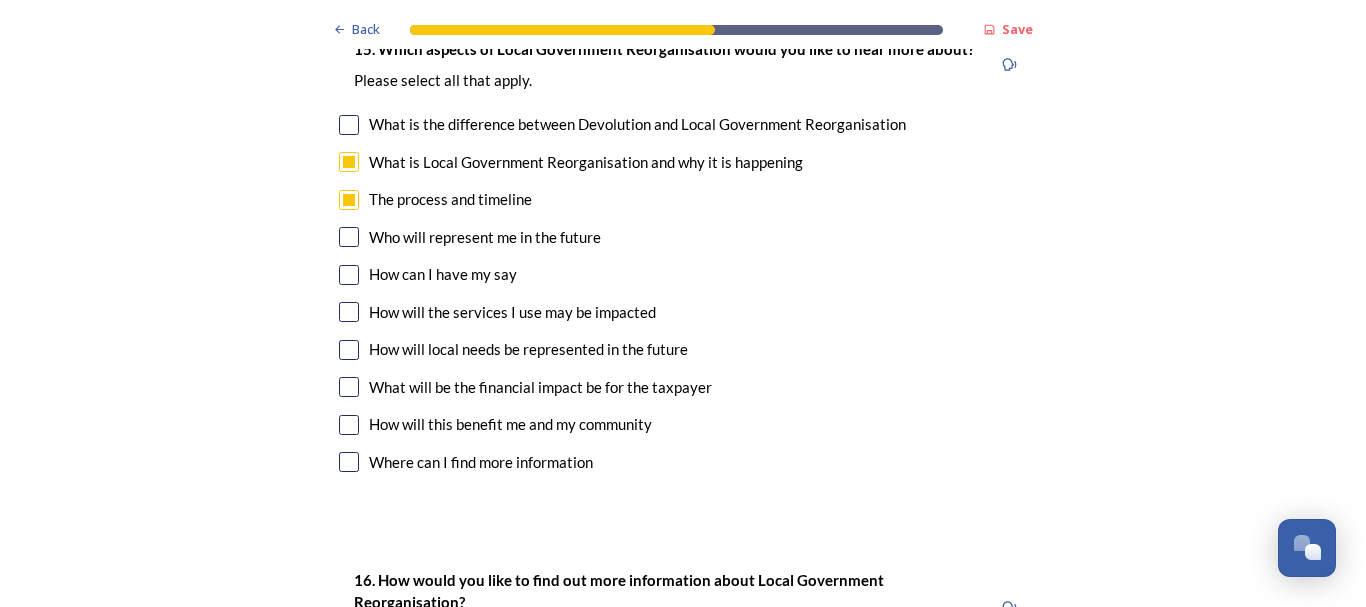 click at bounding box center (349, 275) 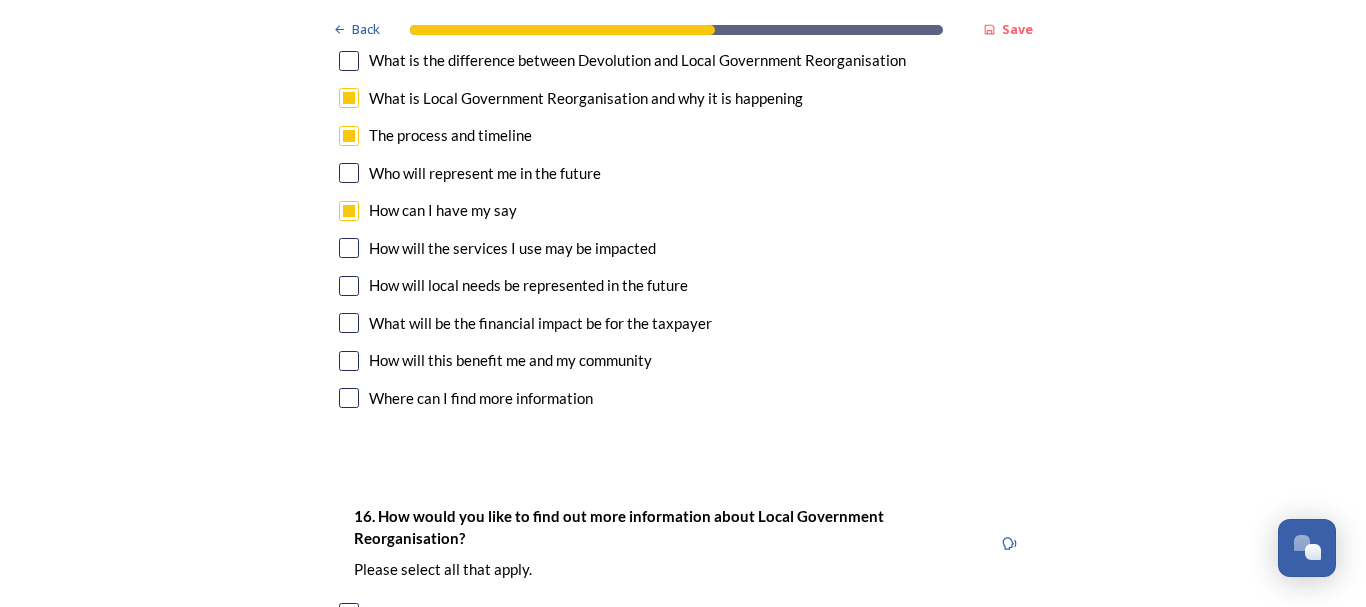 scroll, scrollTop: 5600, scrollLeft: 0, axis: vertical 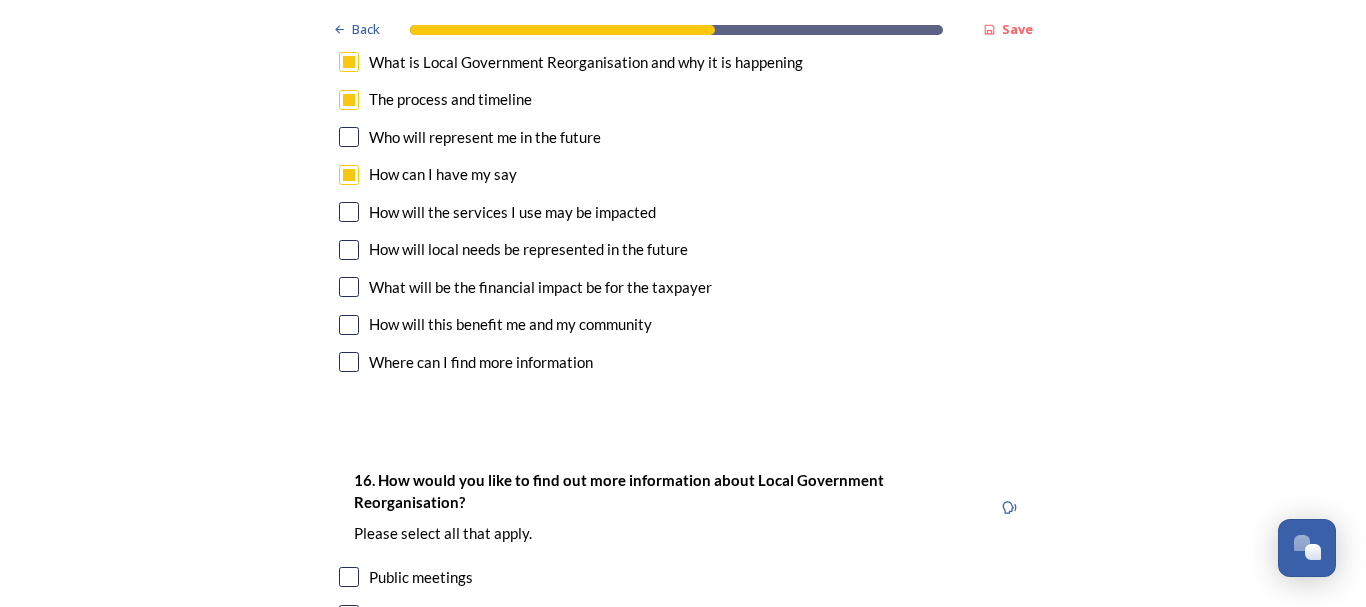 click at bounding box center (349, 287) 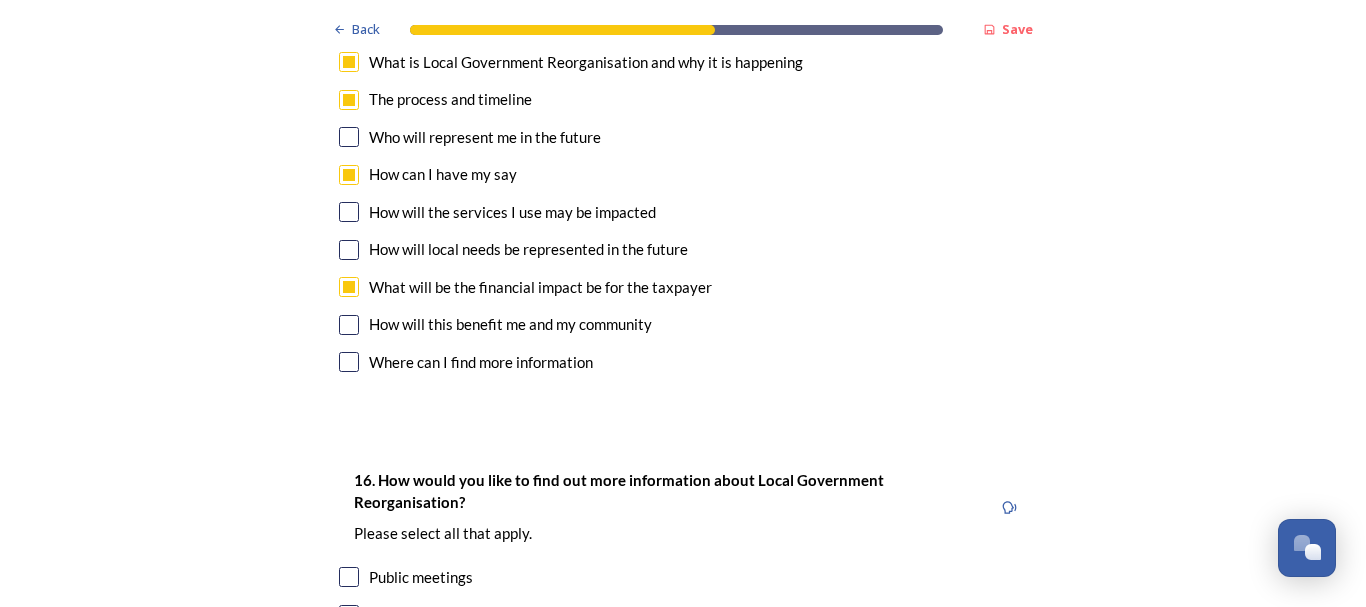 click at bounding box center [349, 325] 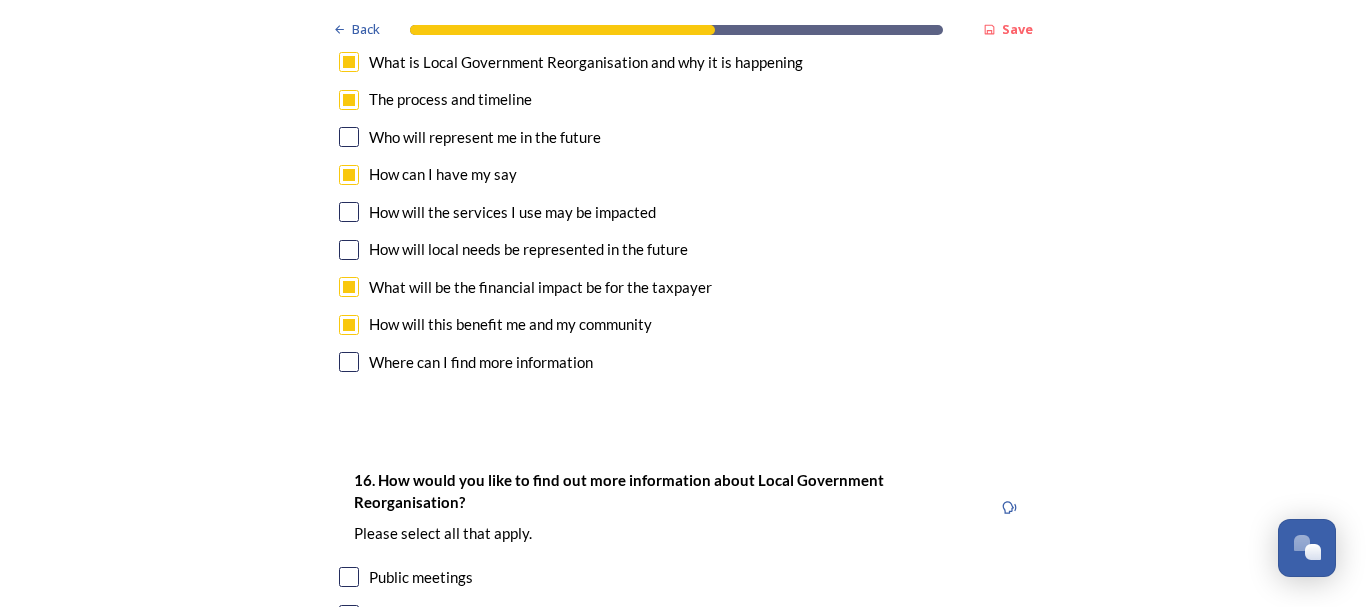 click at bounding box center (349, 250) 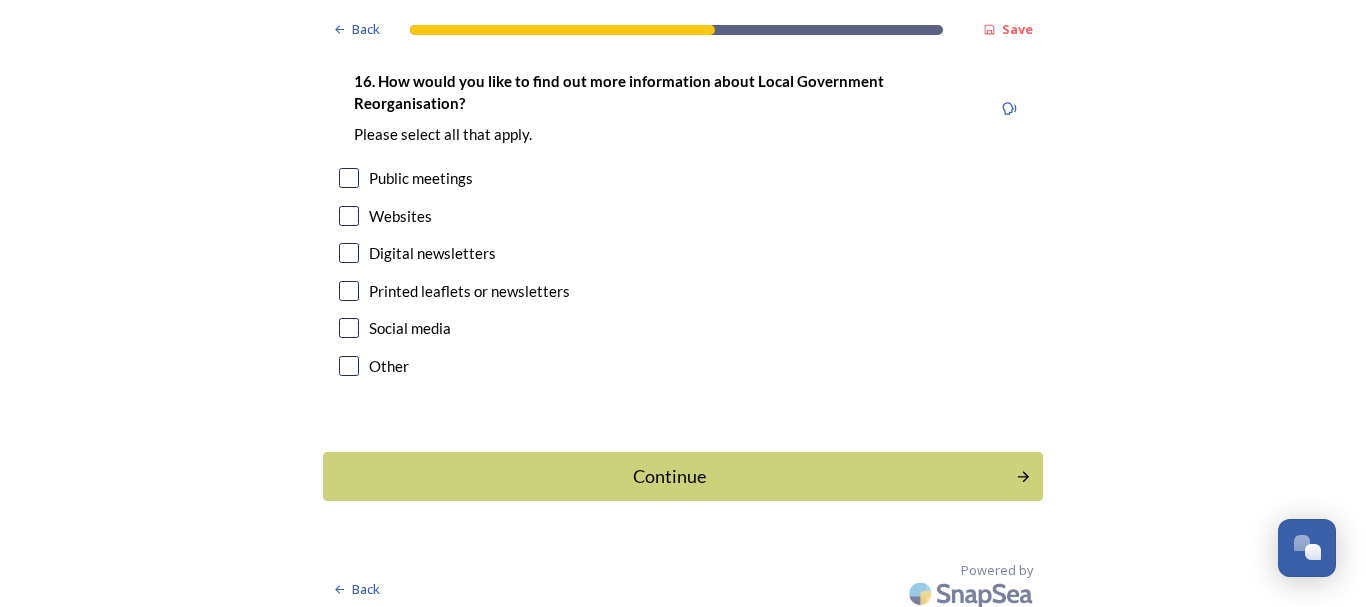 scroll, scrollTop: 6000, scrollLeft: 0, axis: vertical 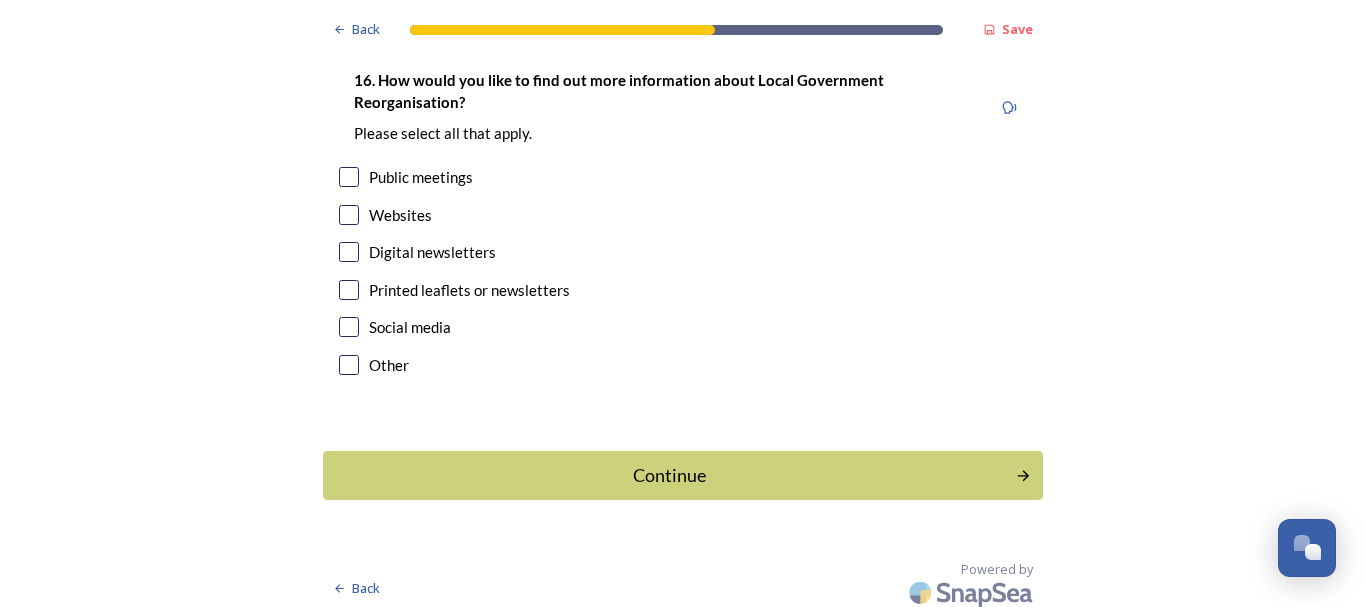 click at bounding box center (349, 290) 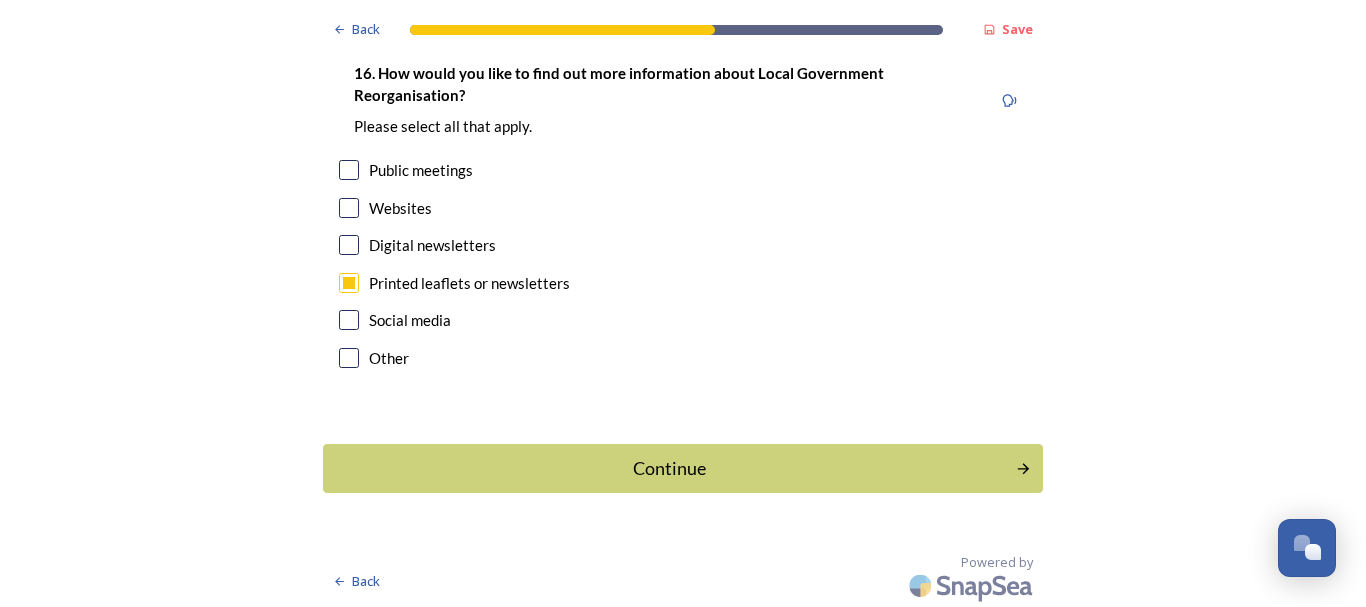 scroll, scrollTop: 6009, scrollLeft: 0, axis: vertical 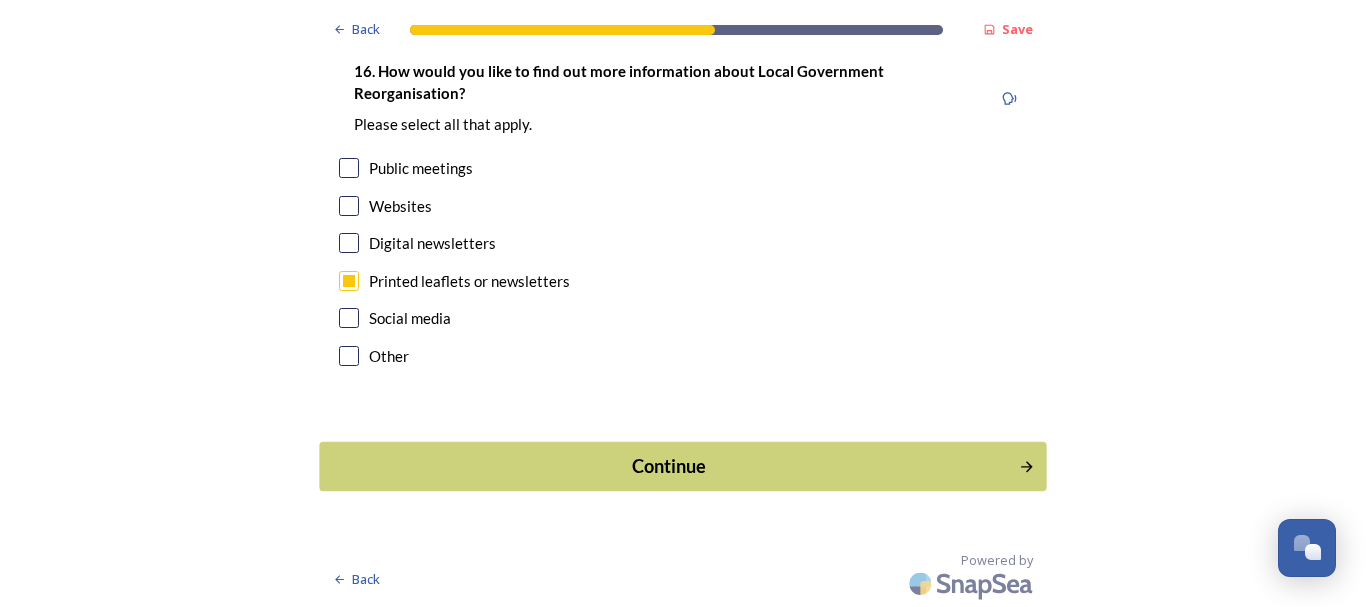 click on "Continue" at bounding box center (669, 466) 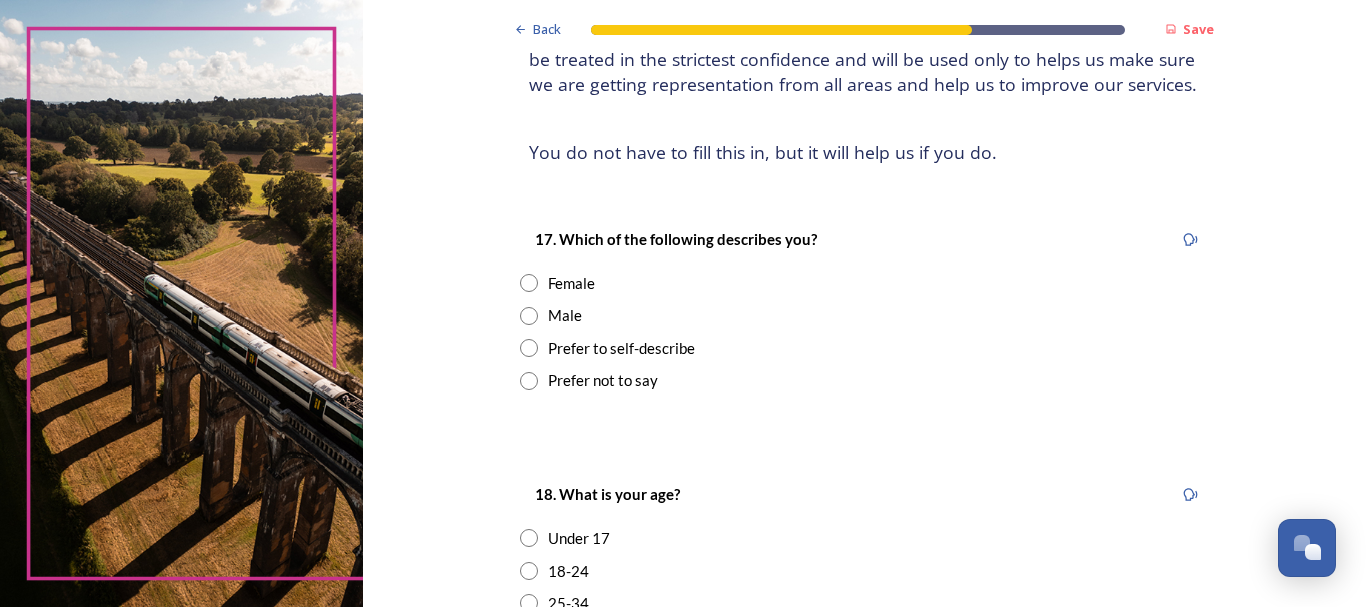 scroll, scrollTop: 300, scrollLeft: 0, axis: vertical 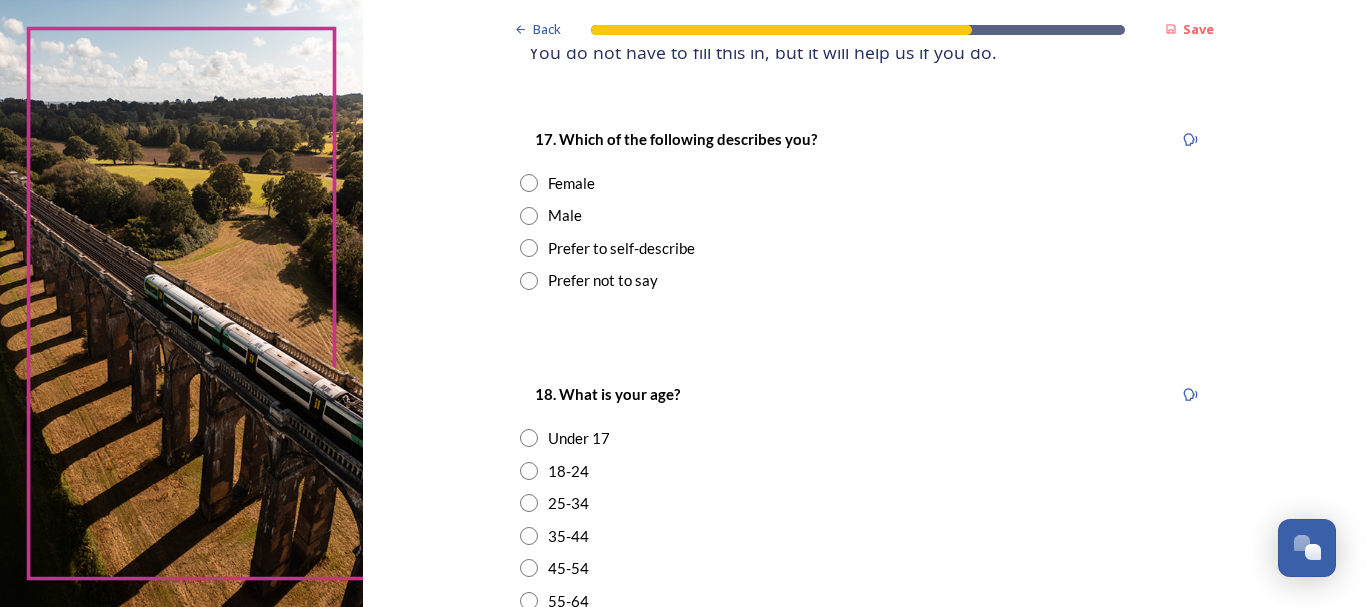 click at bounding box center [529, 216] 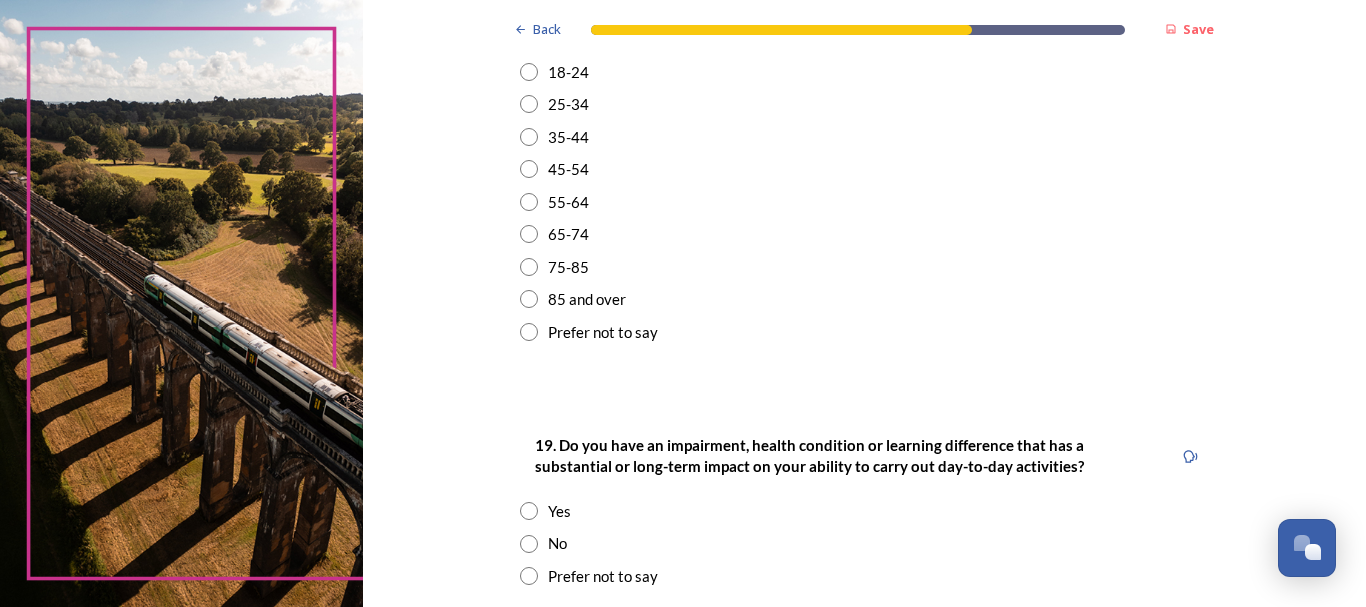 scroll, scrollTop: 700, scrollLeft: 0, axis: vertical 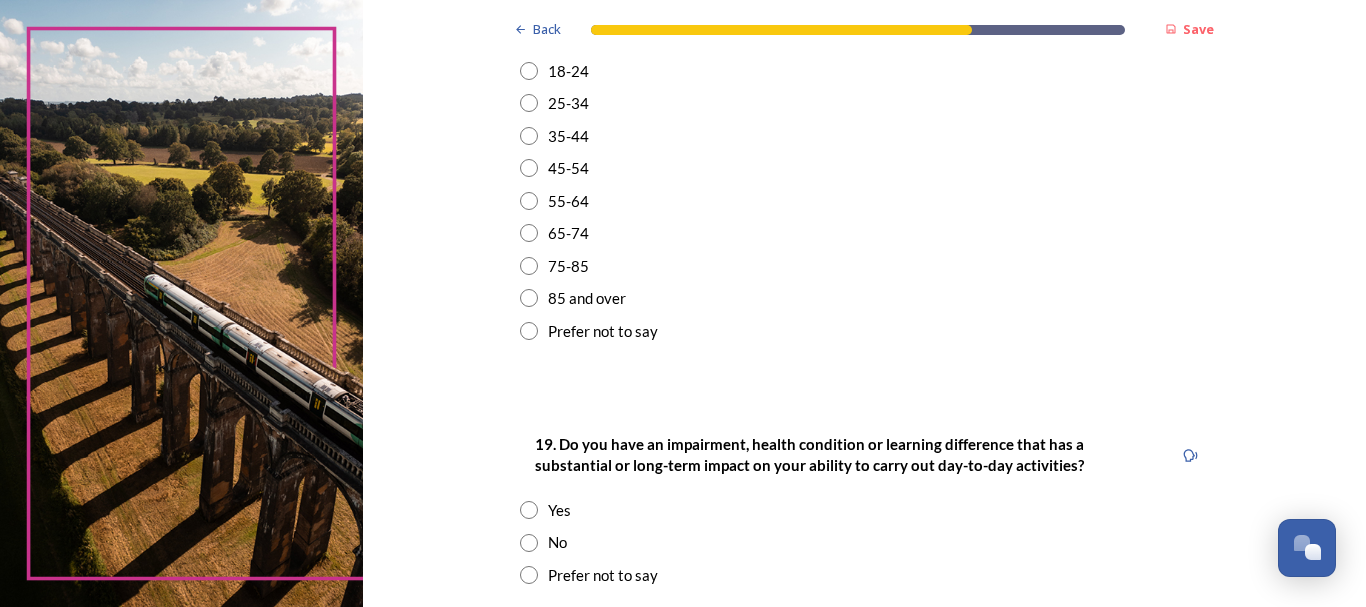 click at bounding box center [529, 266] 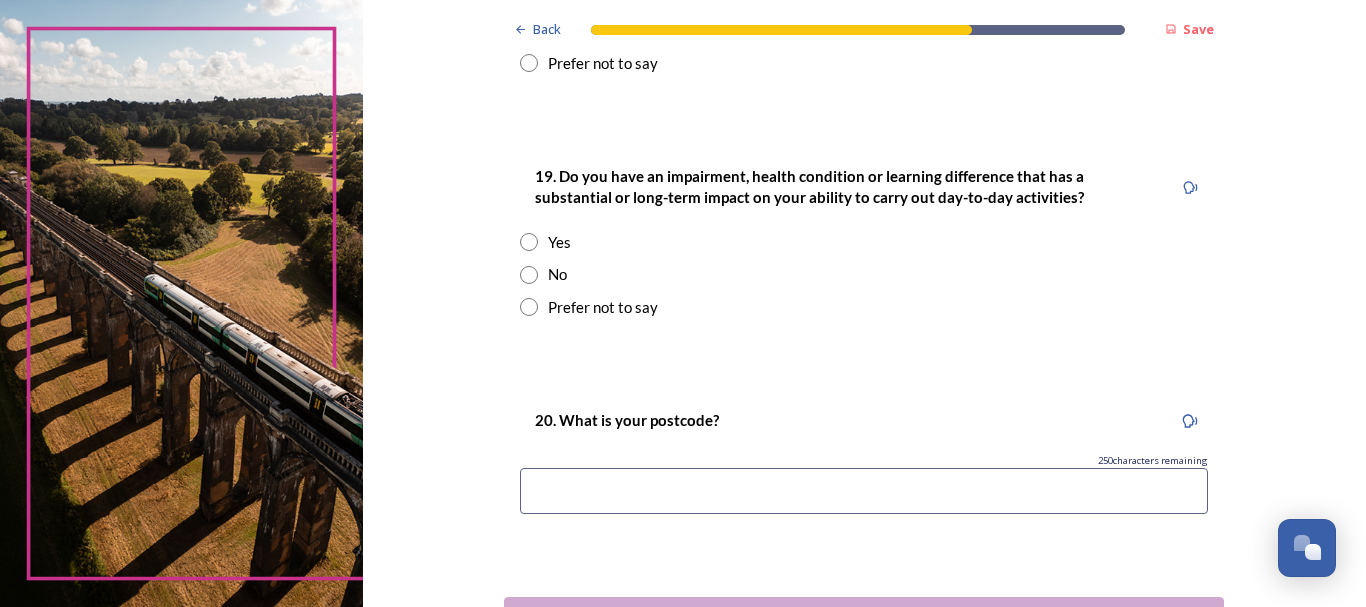 scroll, scrollTop: 1000, scrollLeft: 0, axis: vertical 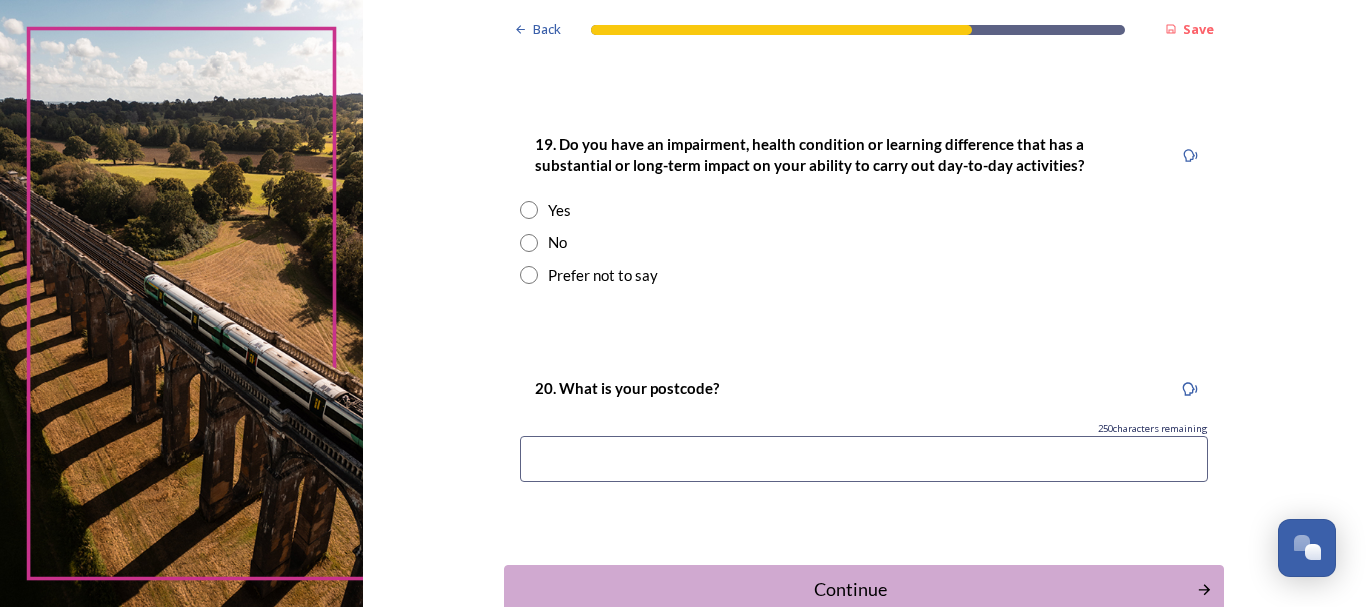click at bounding box center [529, 243] 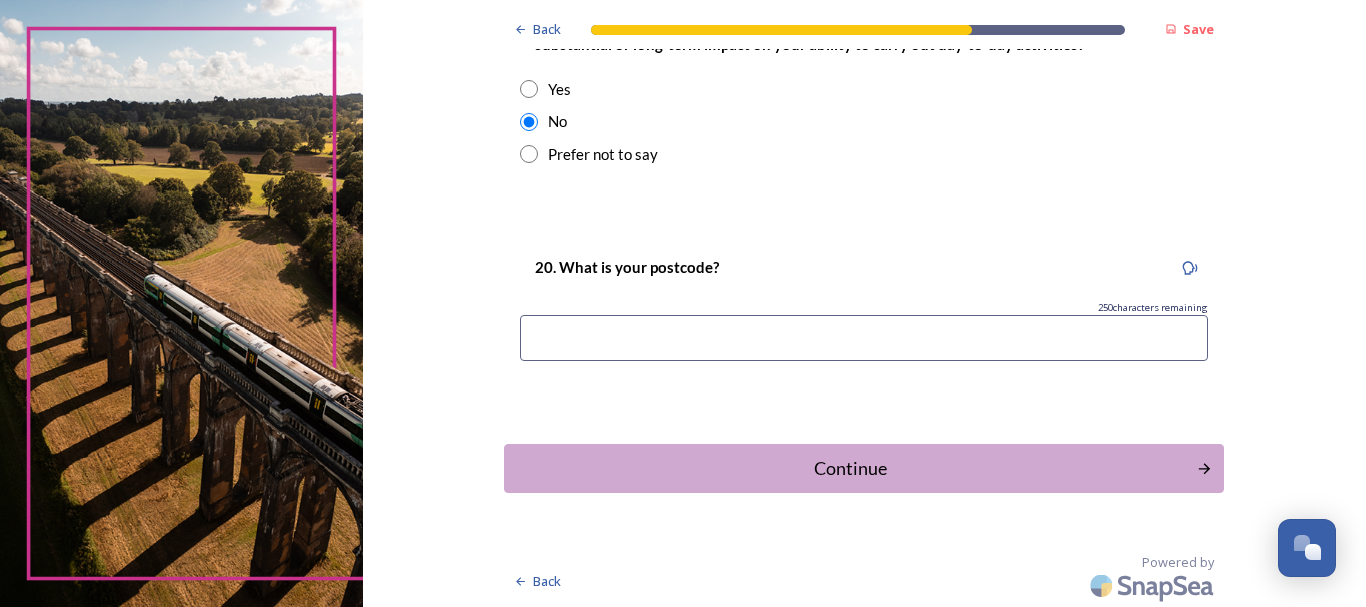 scroll, scrollTop: 1123, scrollLeft: 0, axis: vertical 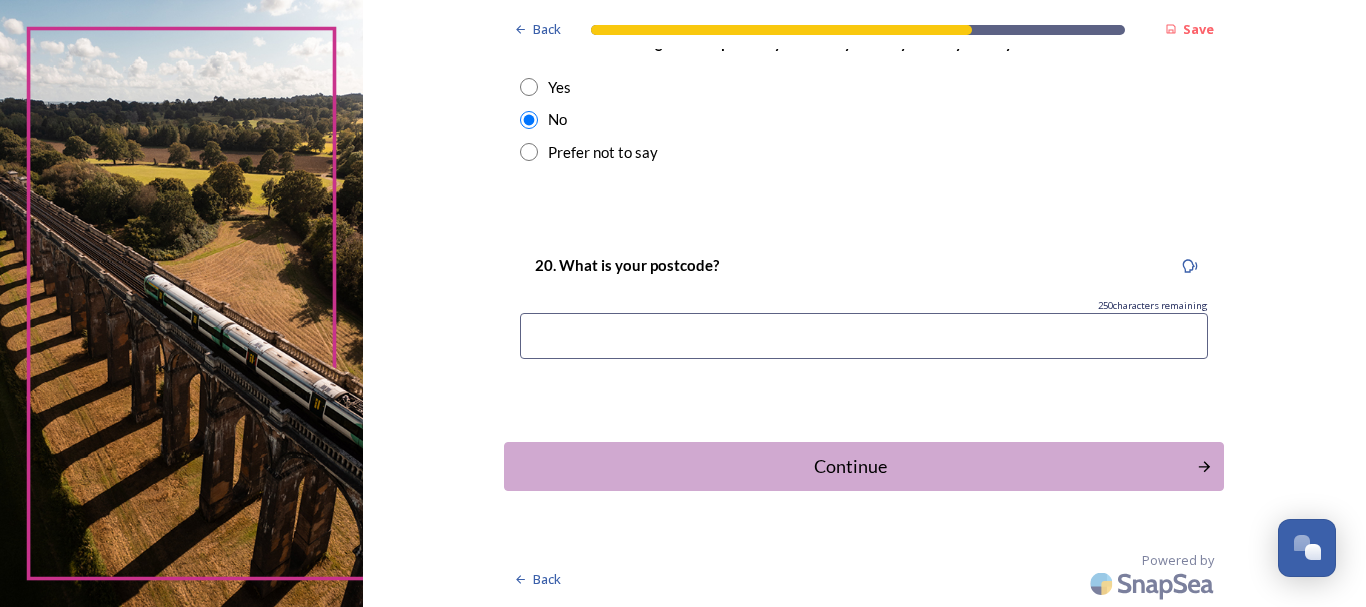 click at bounding box center [864, 336] 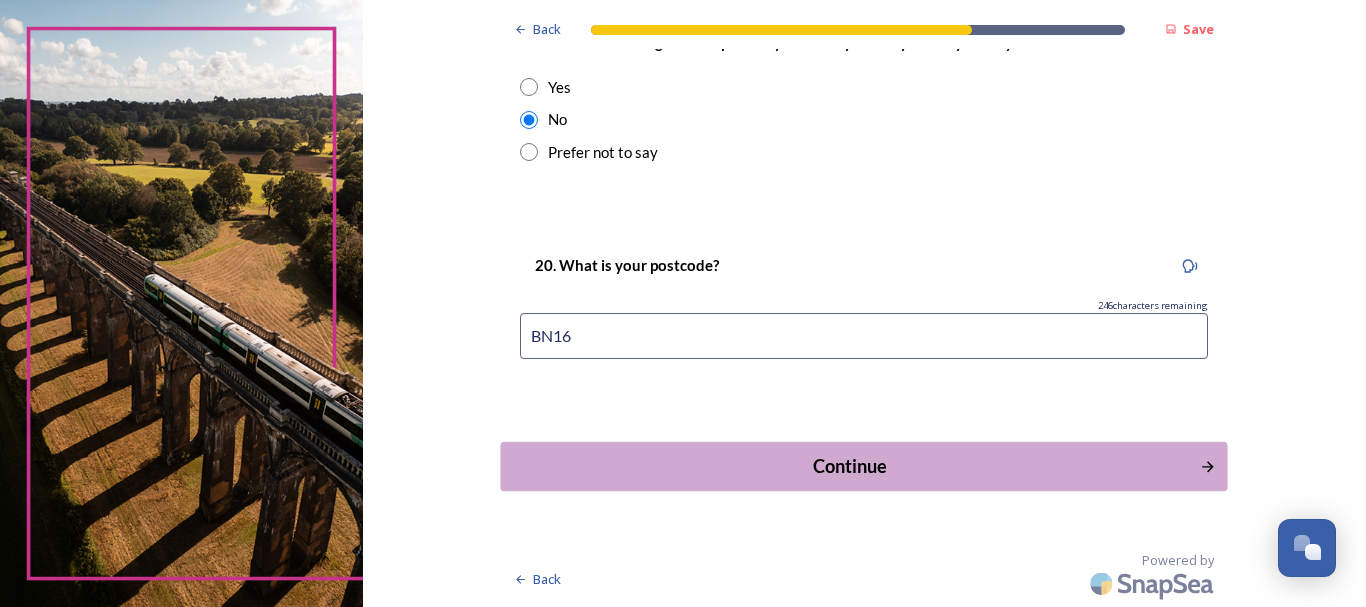 type on "BN16" 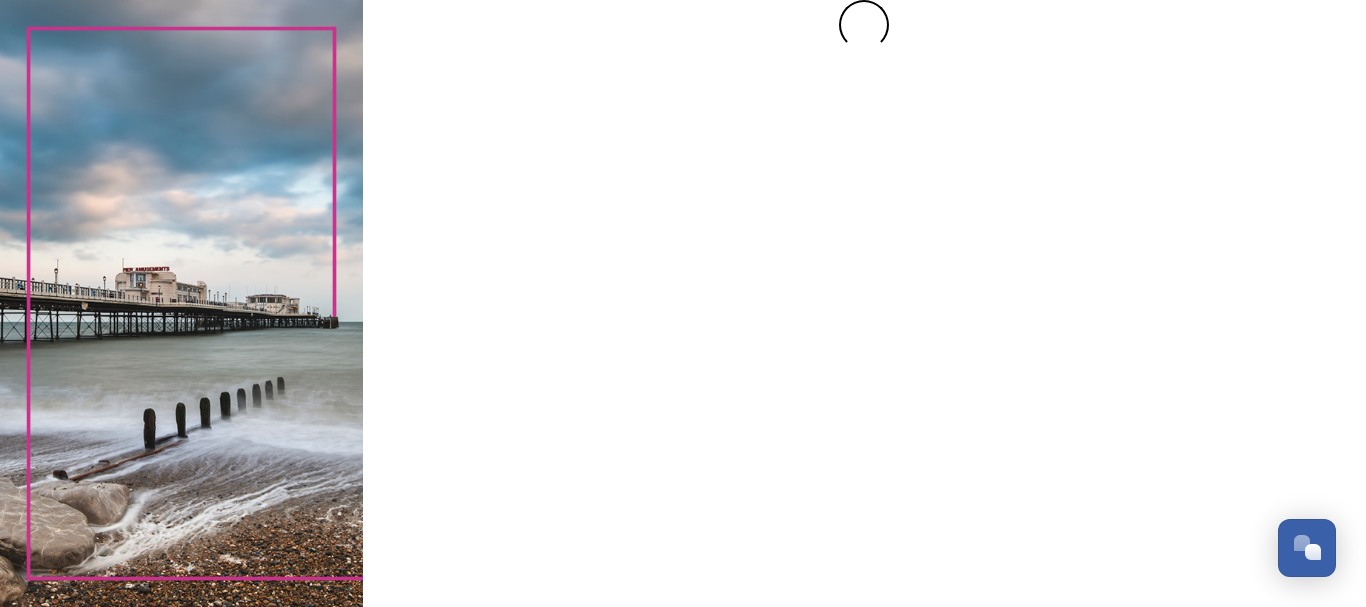 scroll, scrollTop: 0, scrollLeft: 0, axis: both 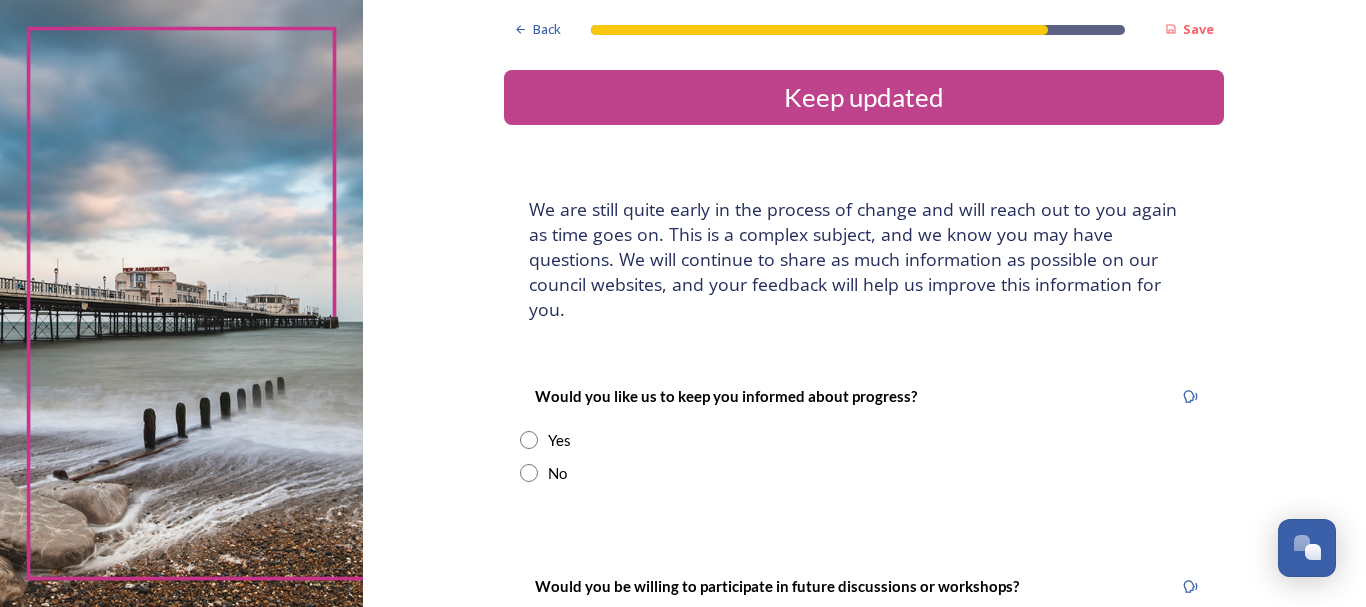 click at bounding box center (529, 440) 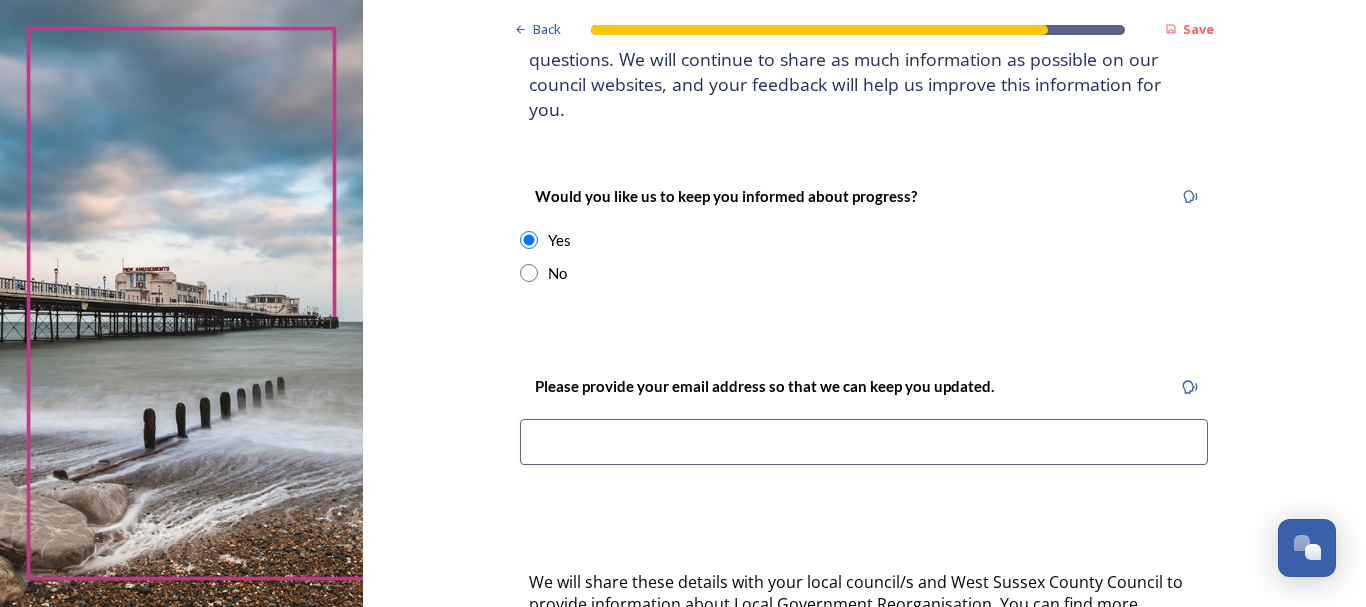 scroll, scrollTop: 100, scrollLeft: 0, axis: vertical 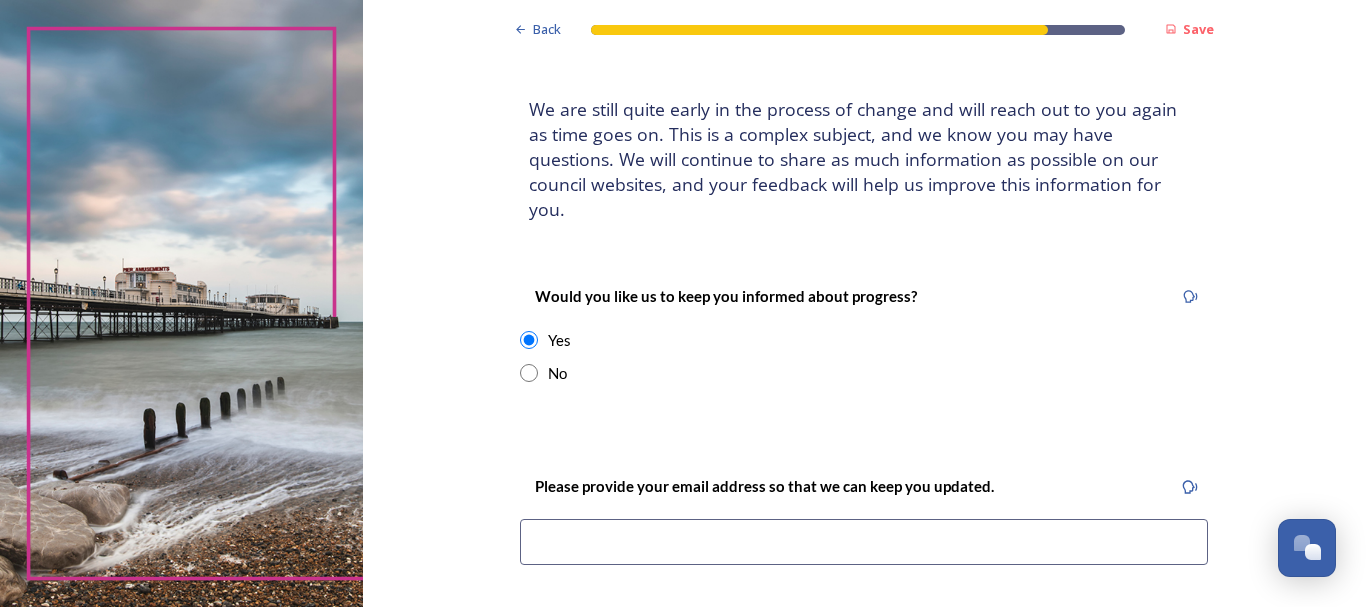 click at bounding box center (529, 373) 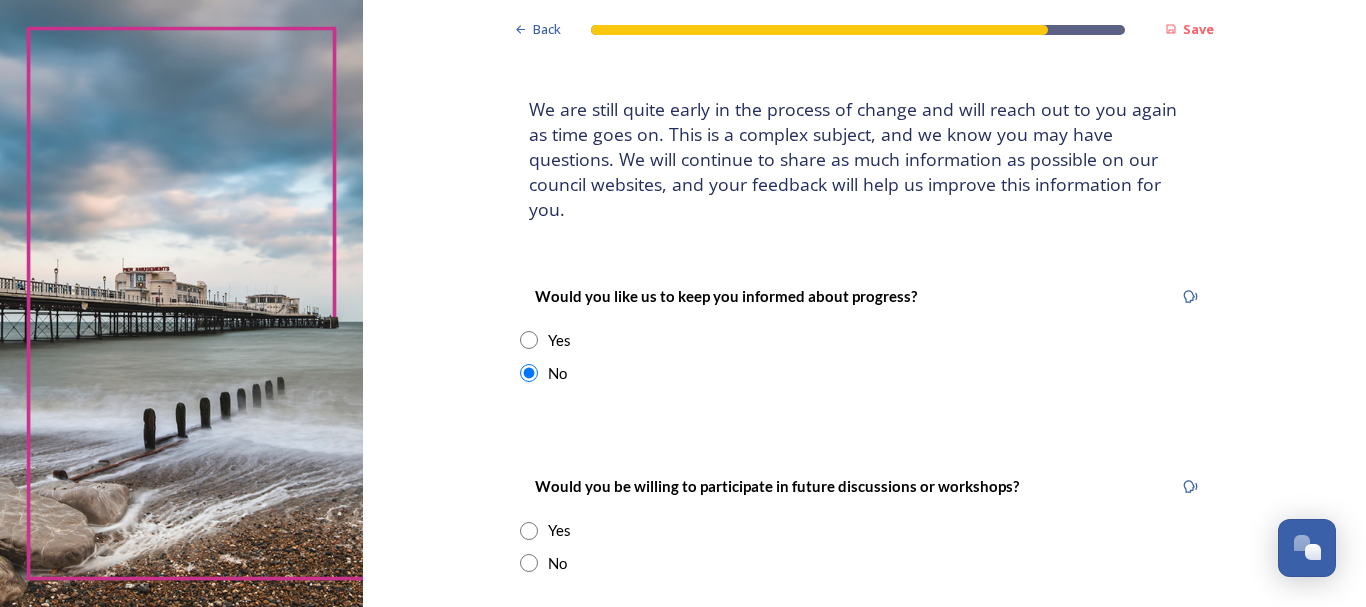 scroll, scrollTop: 200, scrollLeft: 0, axis: vertical 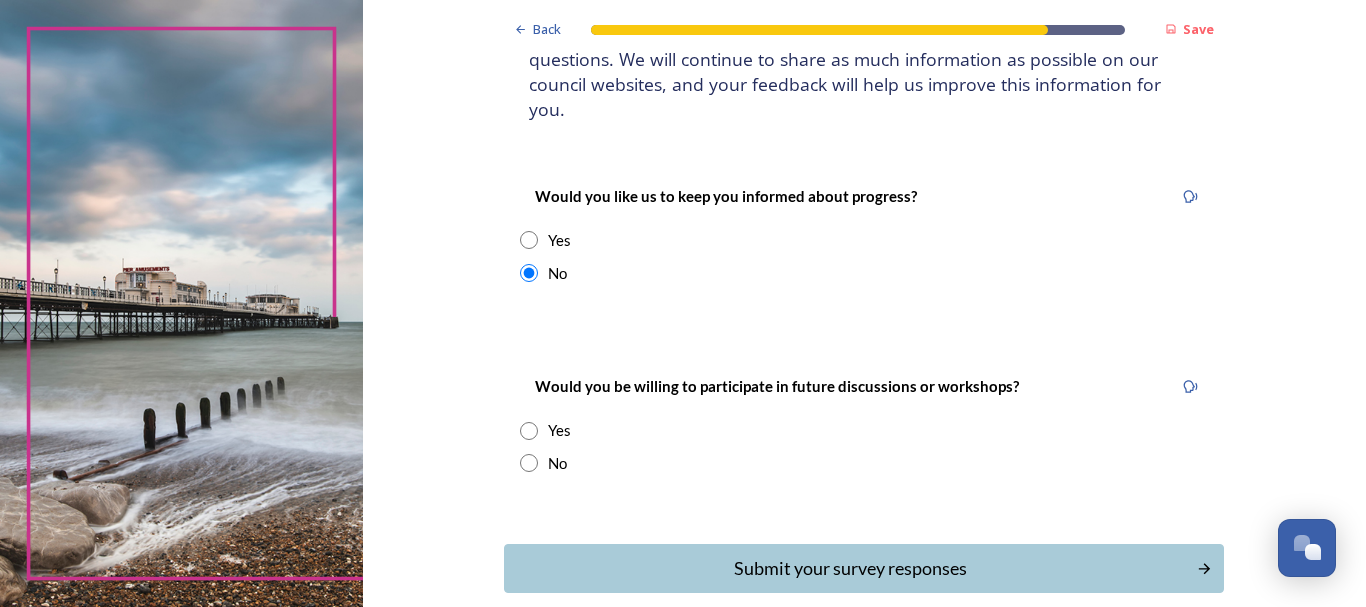 click at bounding box center (529, 463) 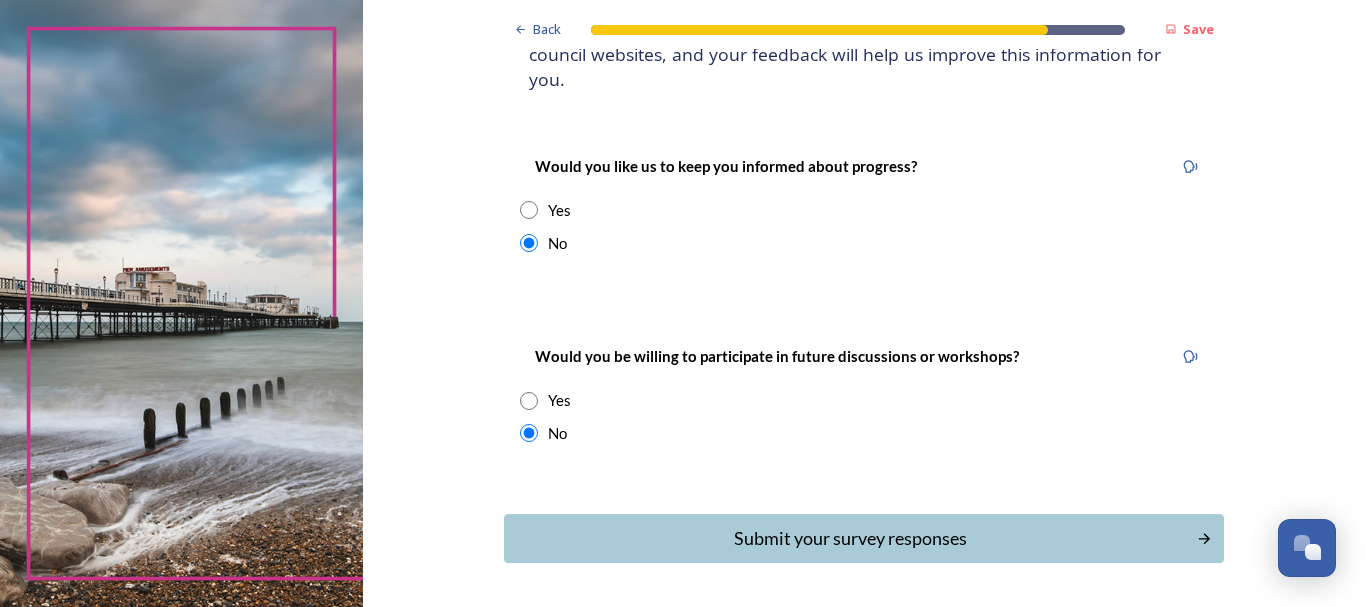 scroll, scrollTop: 277, scrollLeft: 0, axis: vertical 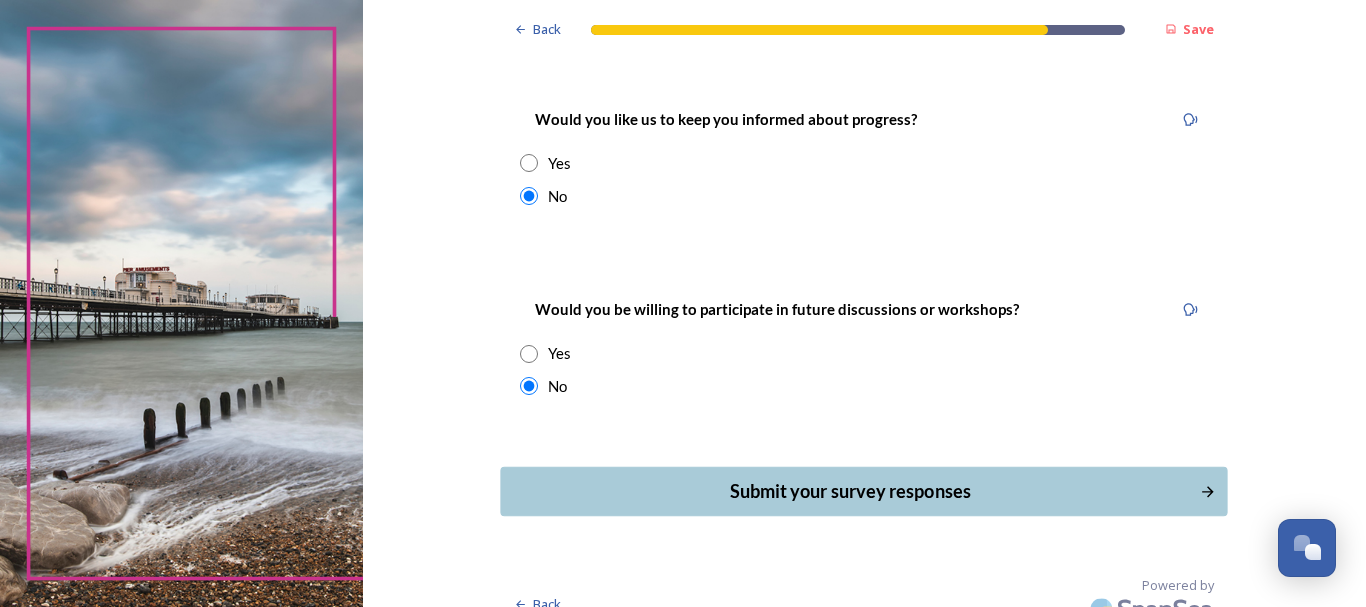 click on "Submit your survey responses" at bounding box center (850, 491) 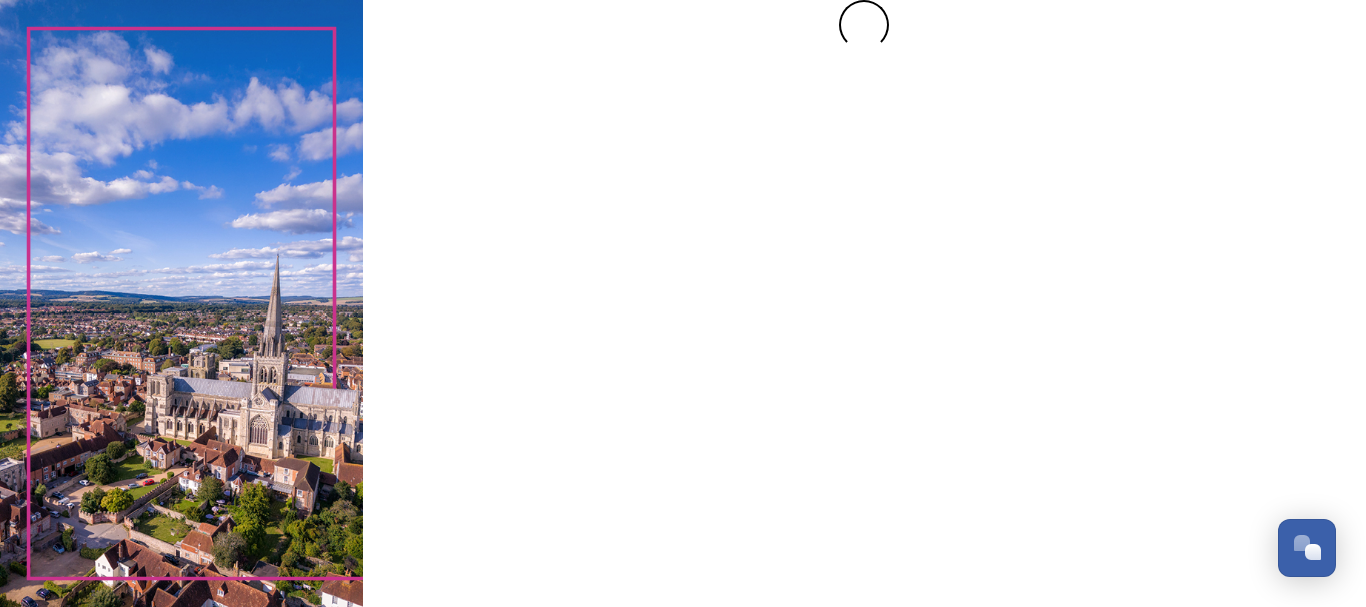 scroll, scrollTop: 0, scrollLeft: 0, axis: both 